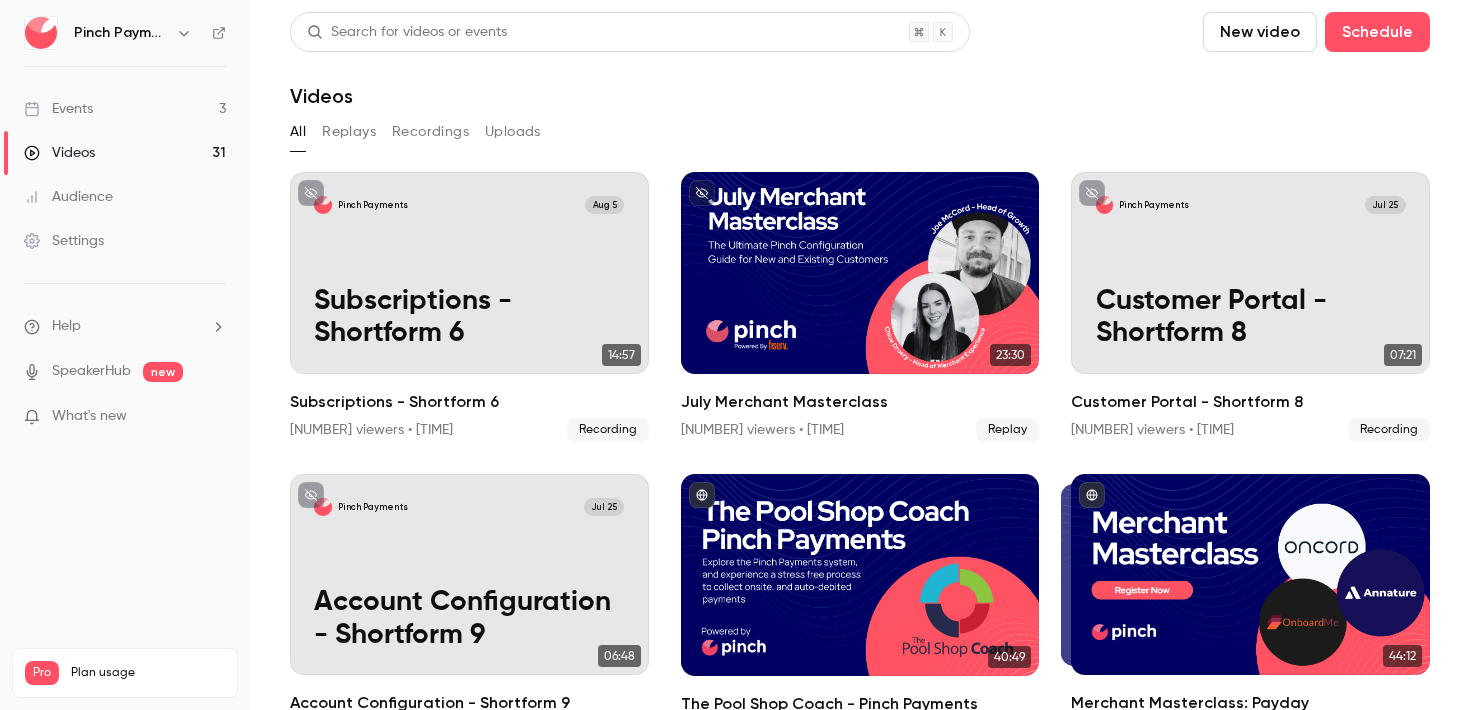 scroll, scrollTop: 0, scrollLeft: 0, axis: both 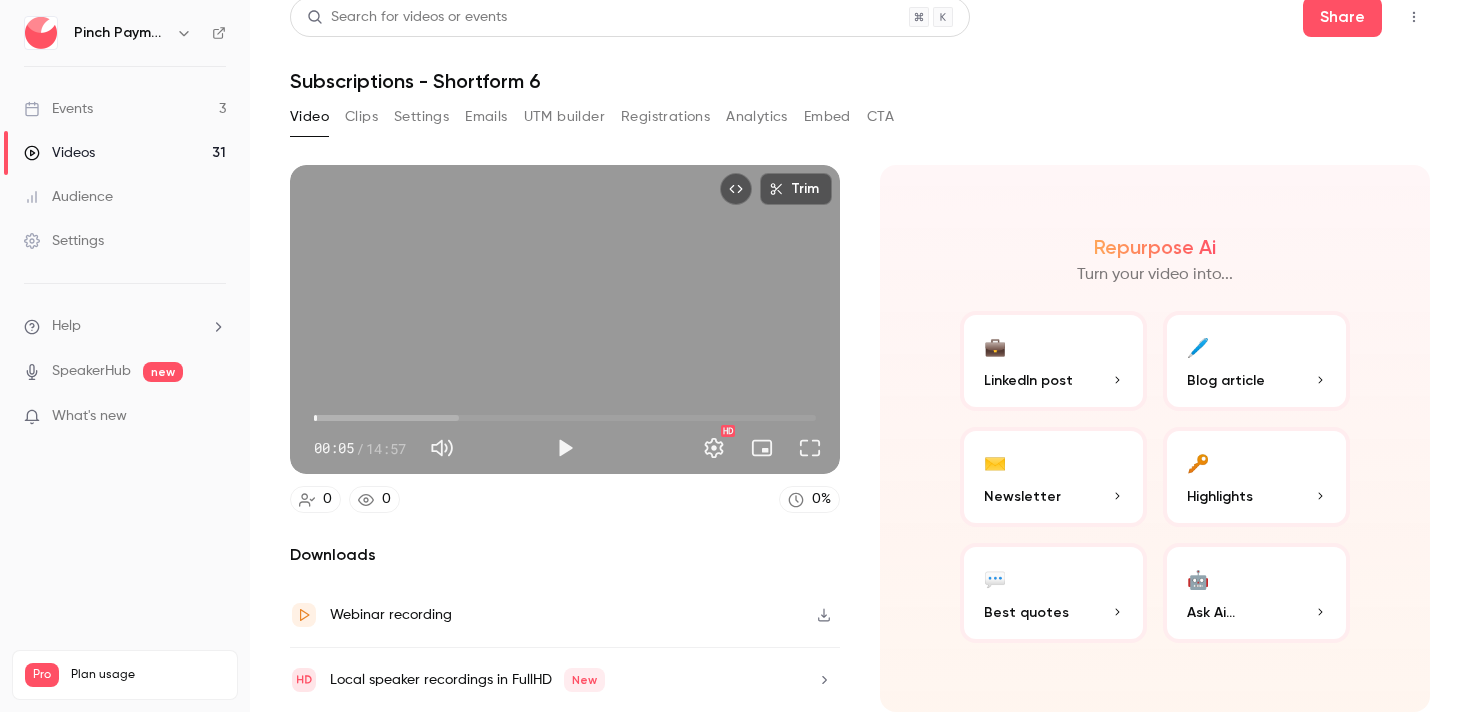 click on "Video Clips Settings Emails UTM builder Registrations Analytics Embed CTA" at bounding box center [860, 121] 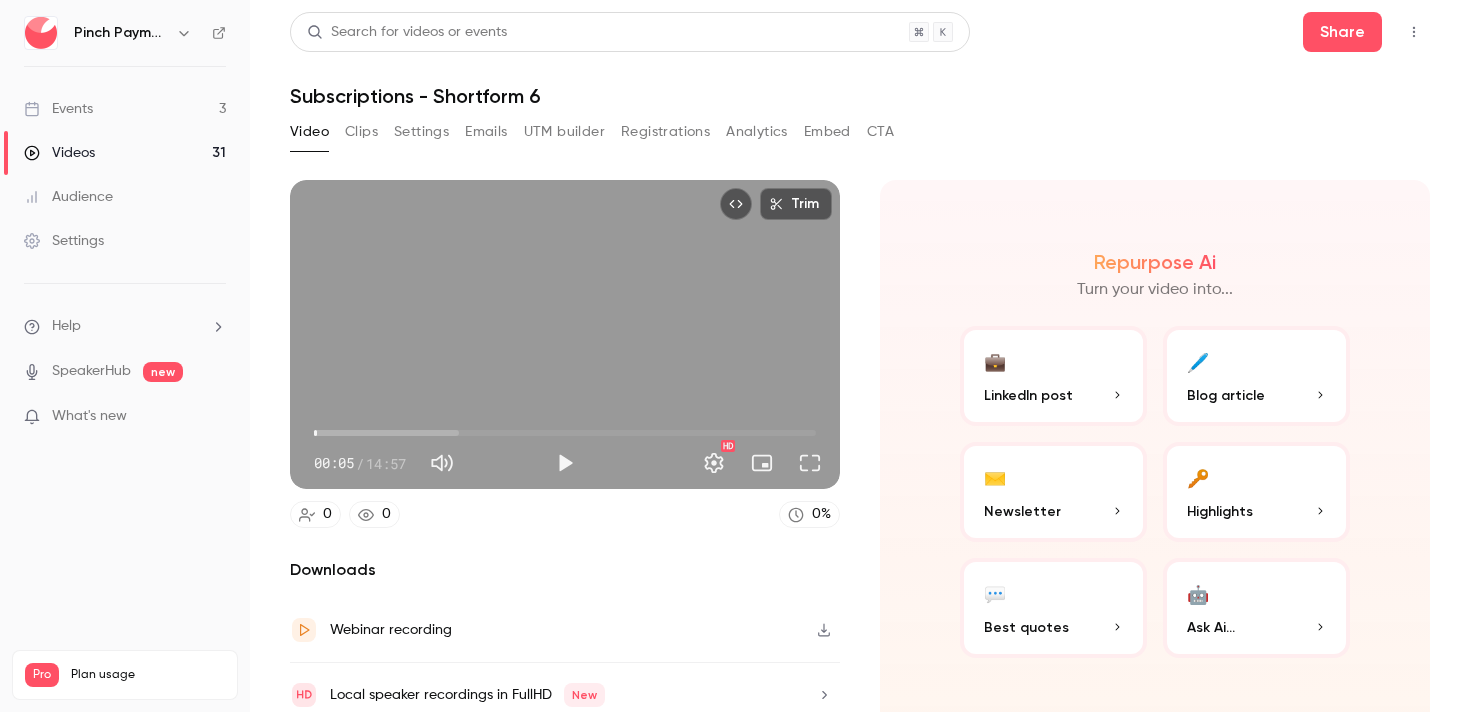 type on "***" 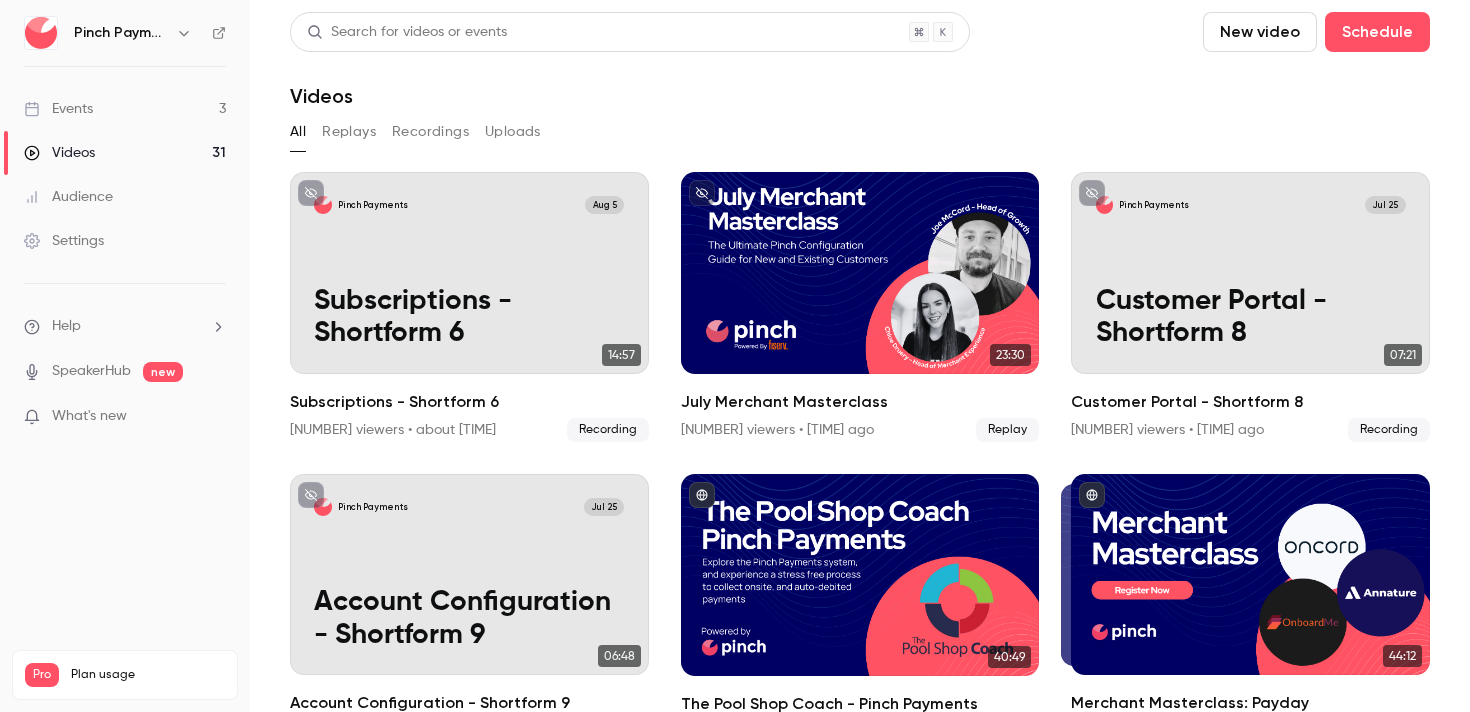 click on "New video" at bounding box center (1260, 32) 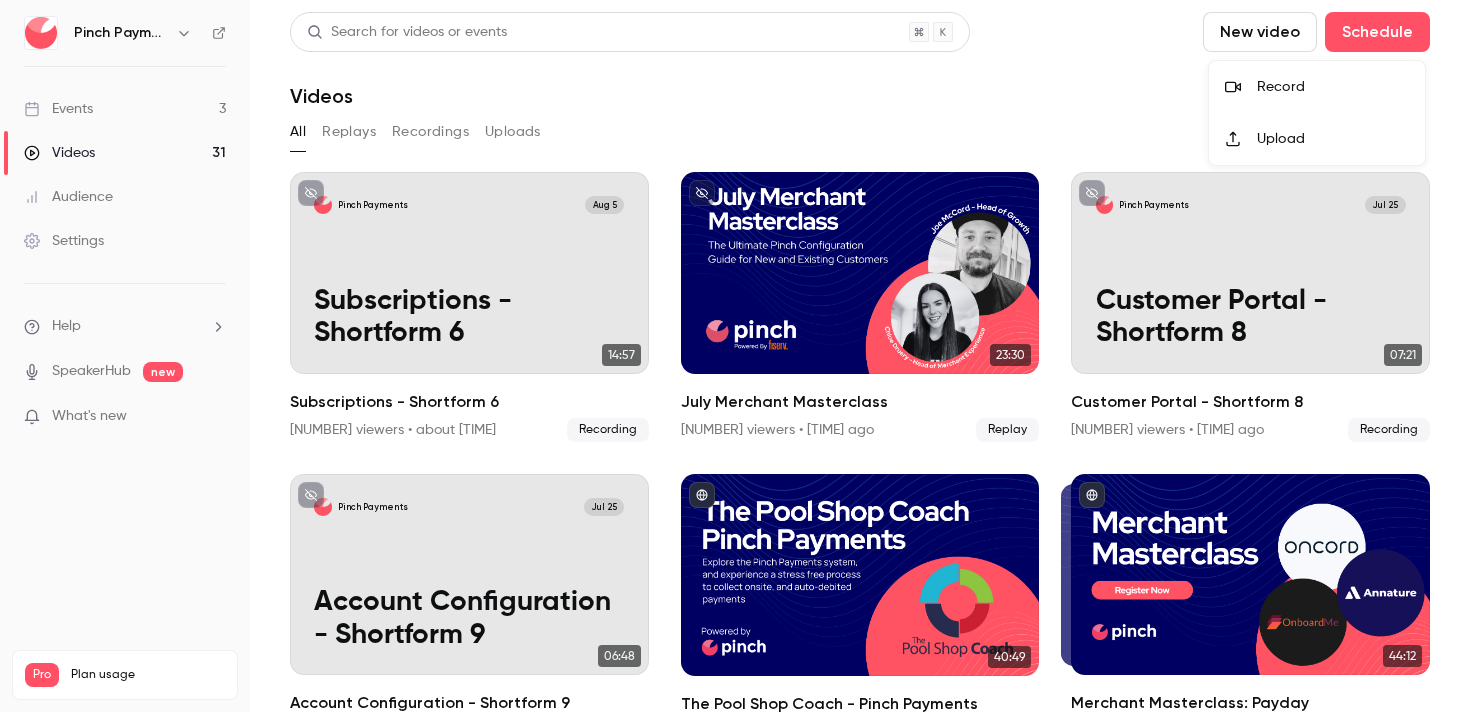 click on "Record" at bounding box center (1333, 87) 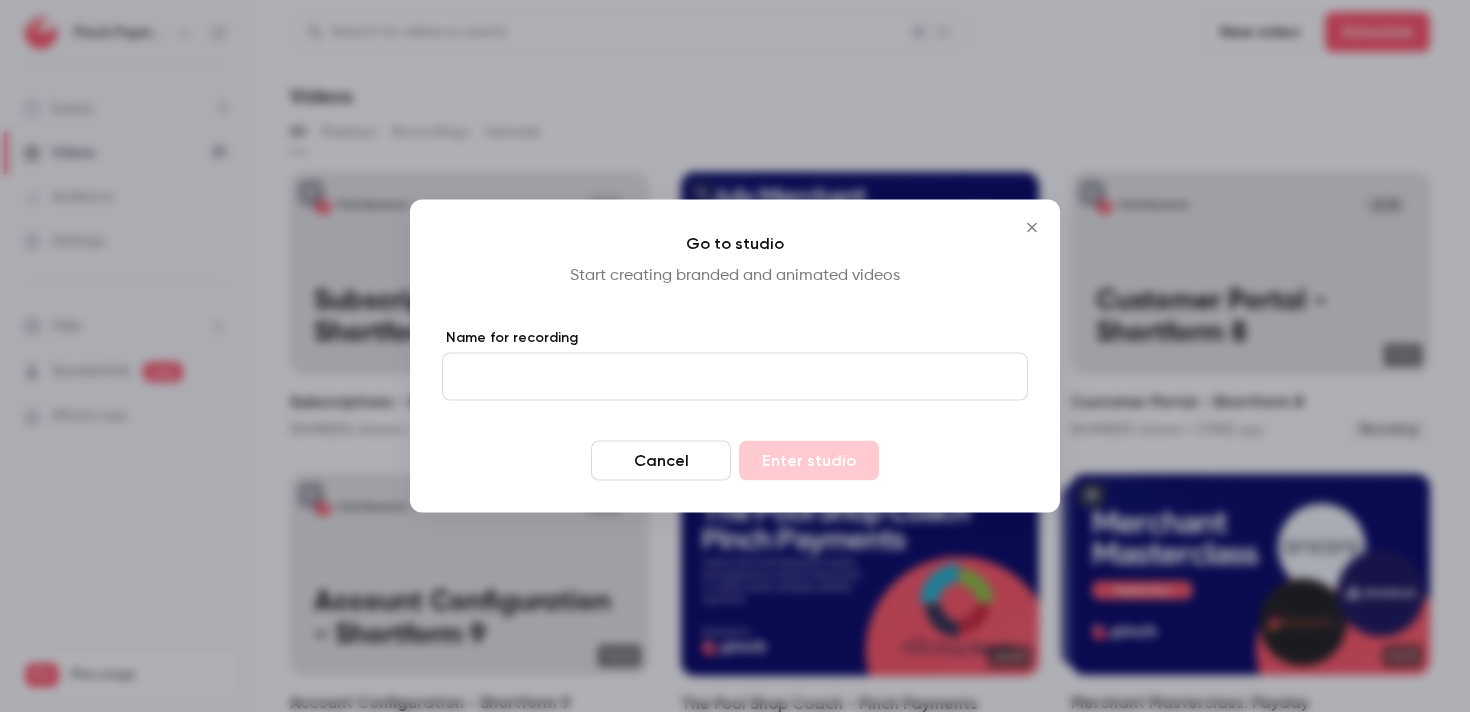 click on "Name for recording" at bounding box center [735, 377] 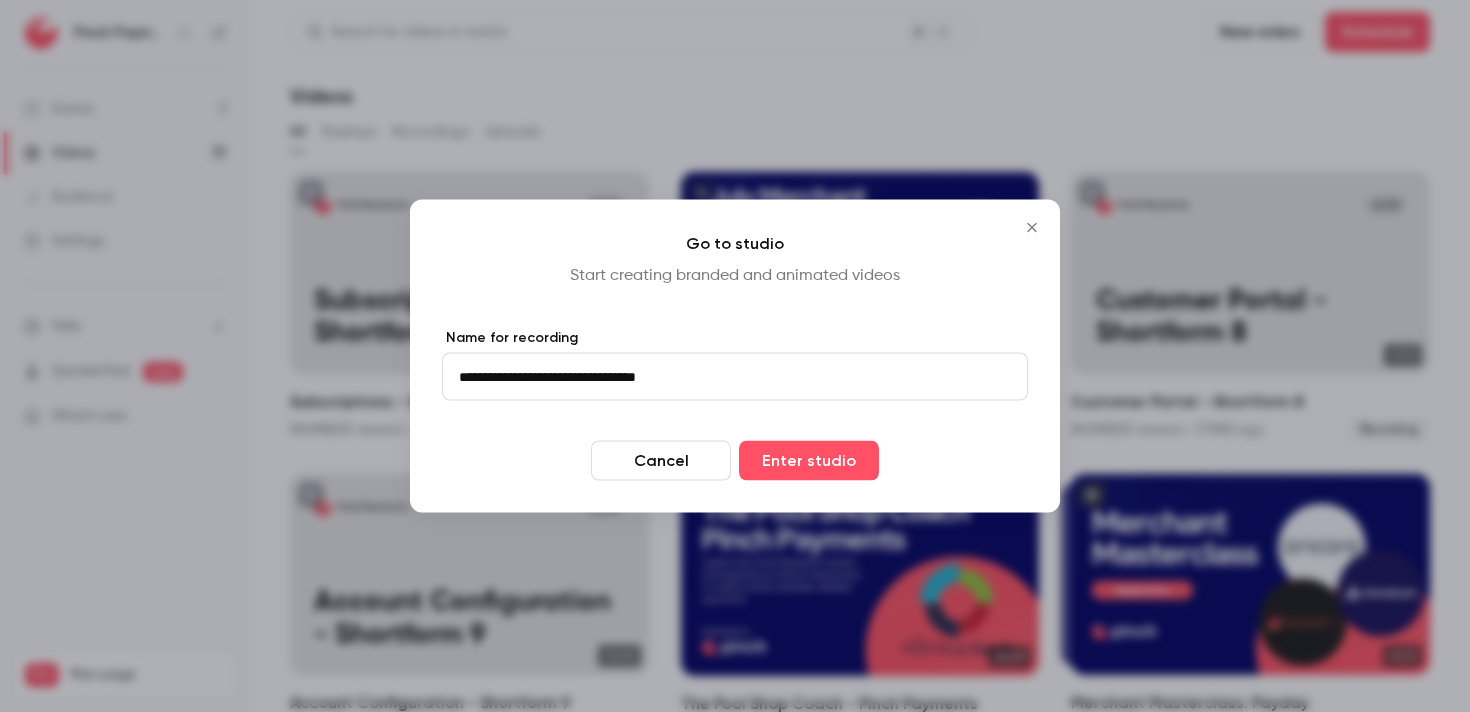 type on "**********" 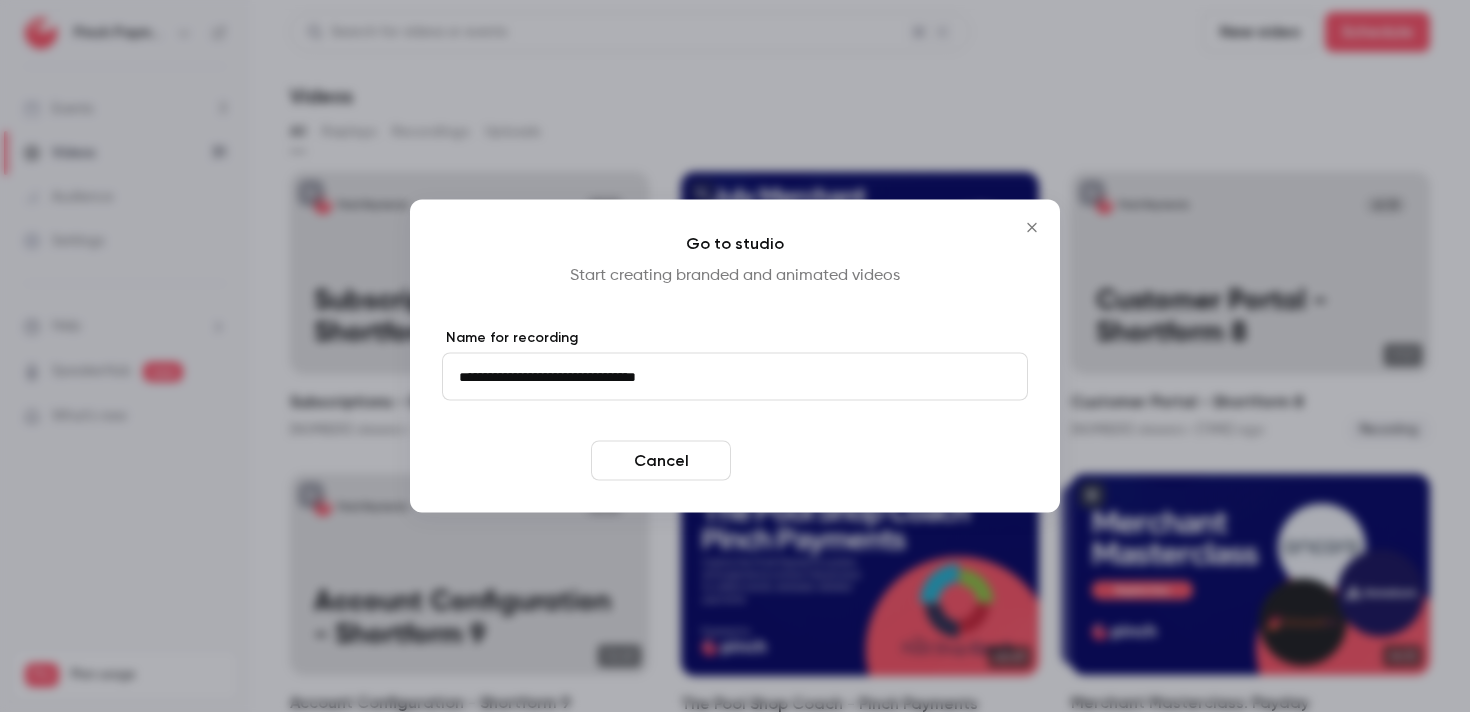 click on "Enter studio" at bounding box center (809, 461) 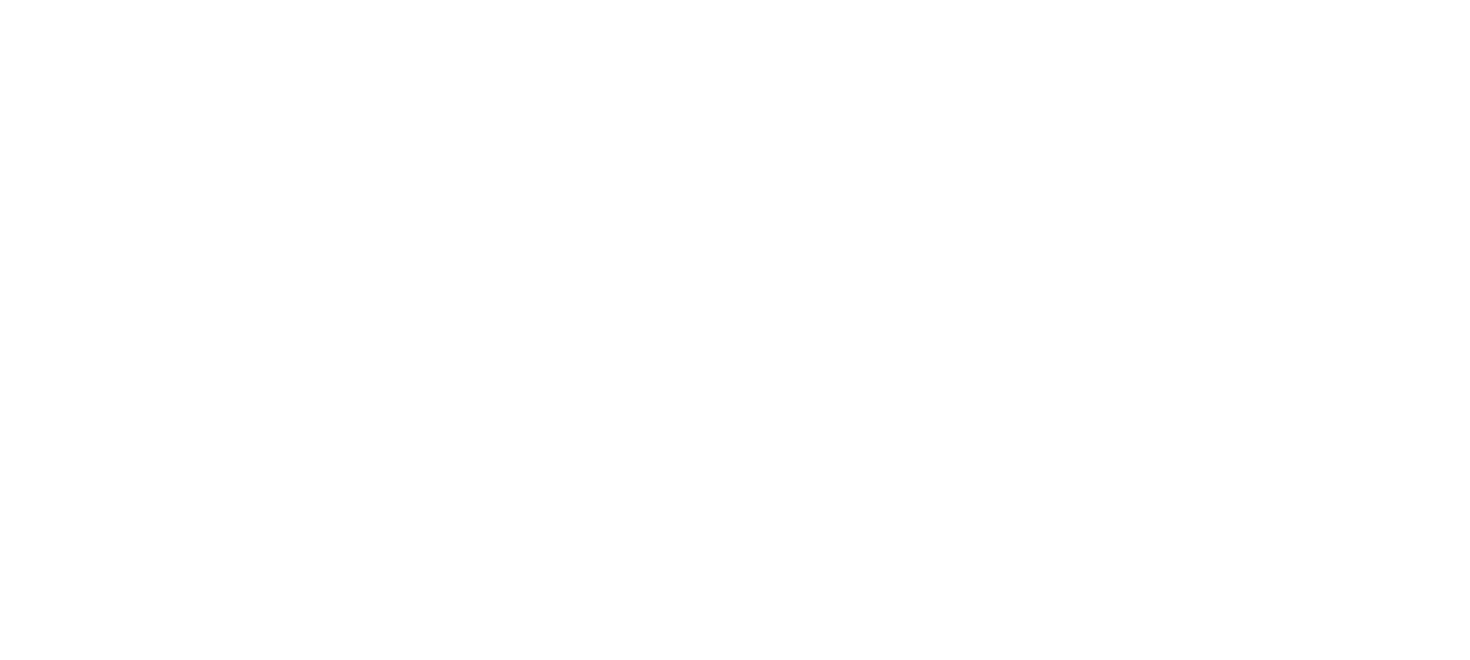 scroll, scrollTop: 0, scrollLeft: 0, axis: both 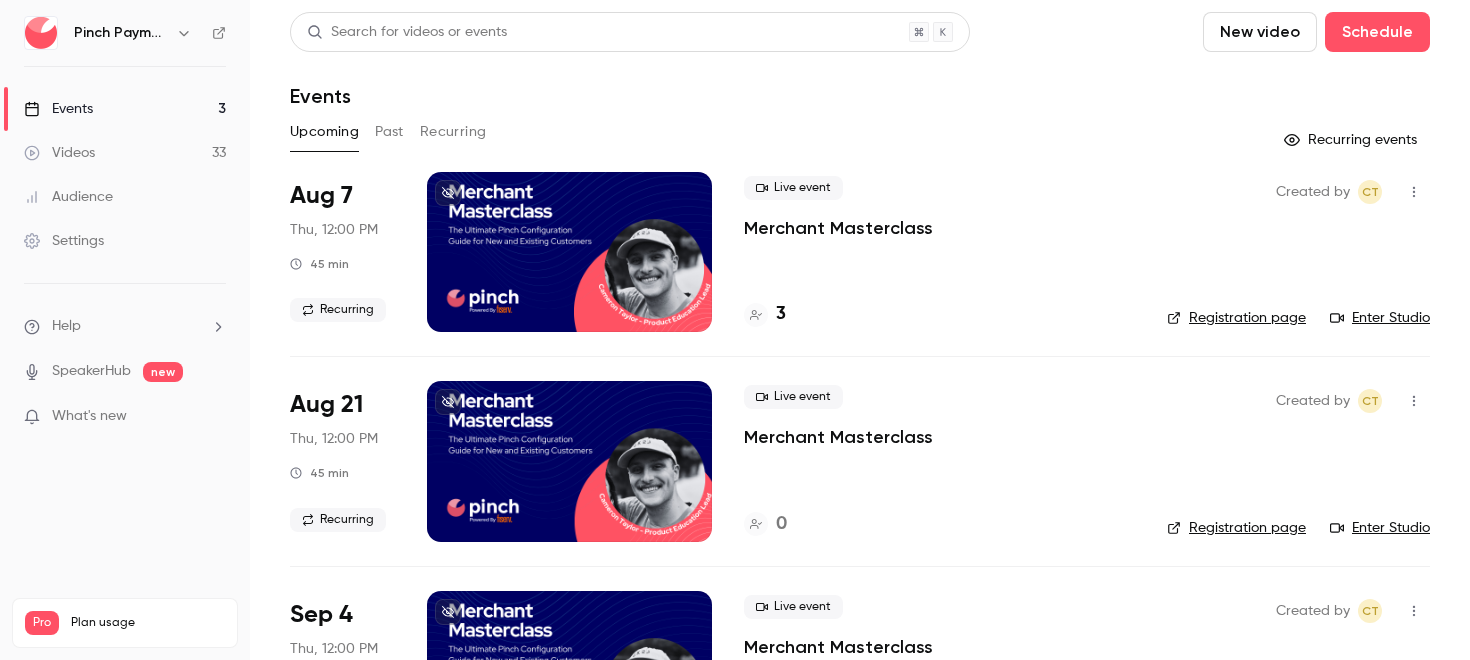 click on "Videos 33" at bounding box center (125, 153) 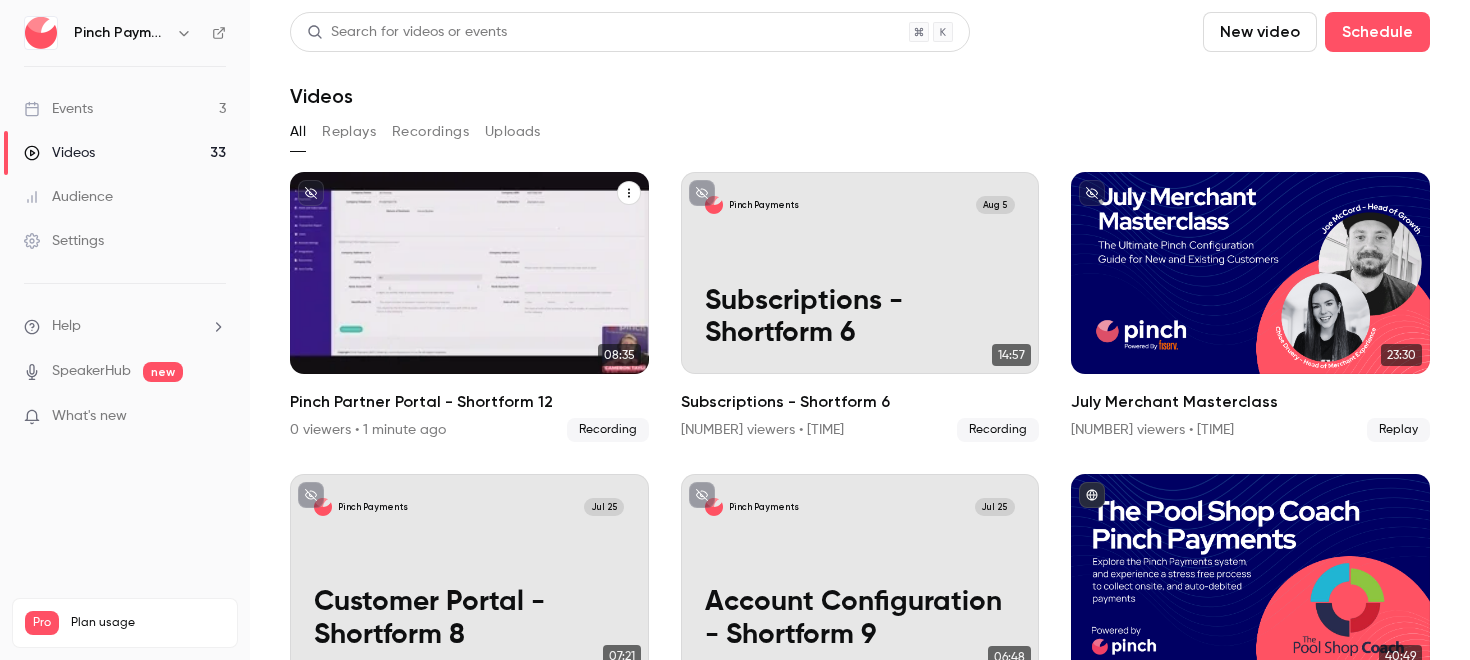 click on "Pinch Payments Aug 5 Pinch Partner Portal - Shortform 12" at bounding box center [469, 273] 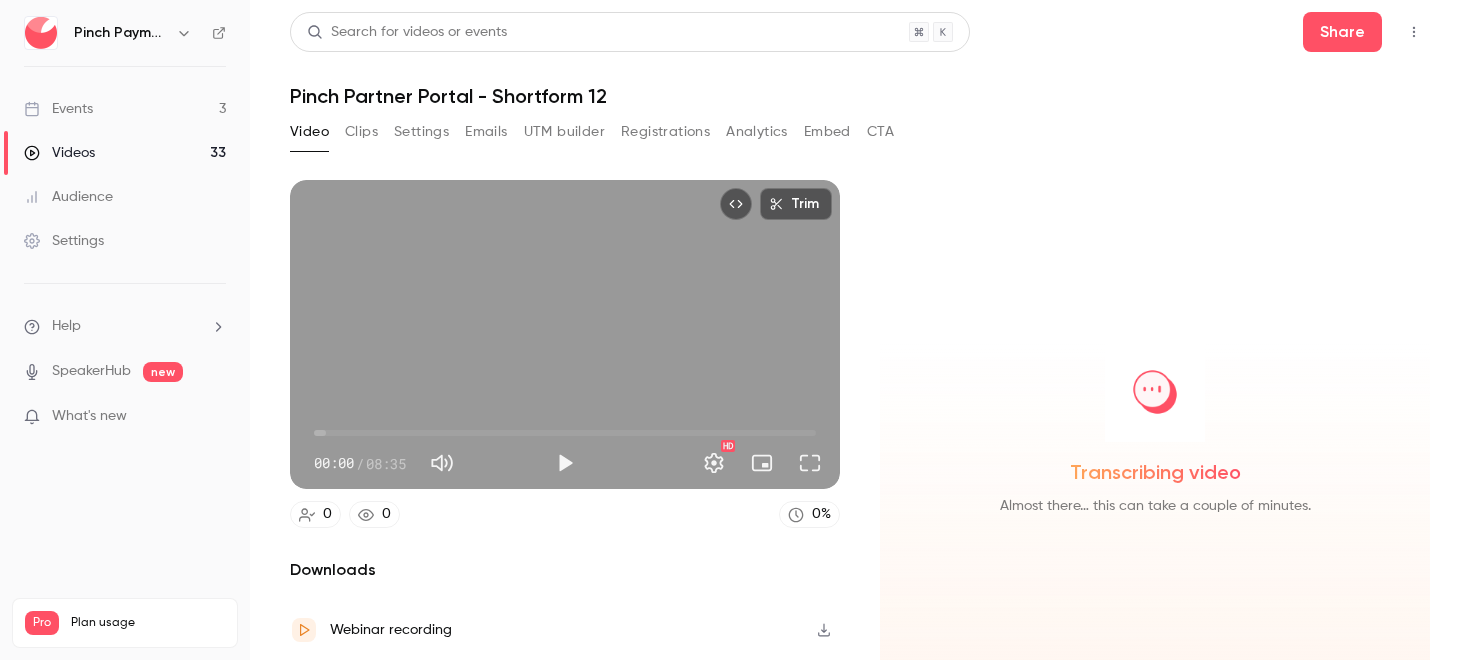 click on "Trim" at bounding box center [796, 204] 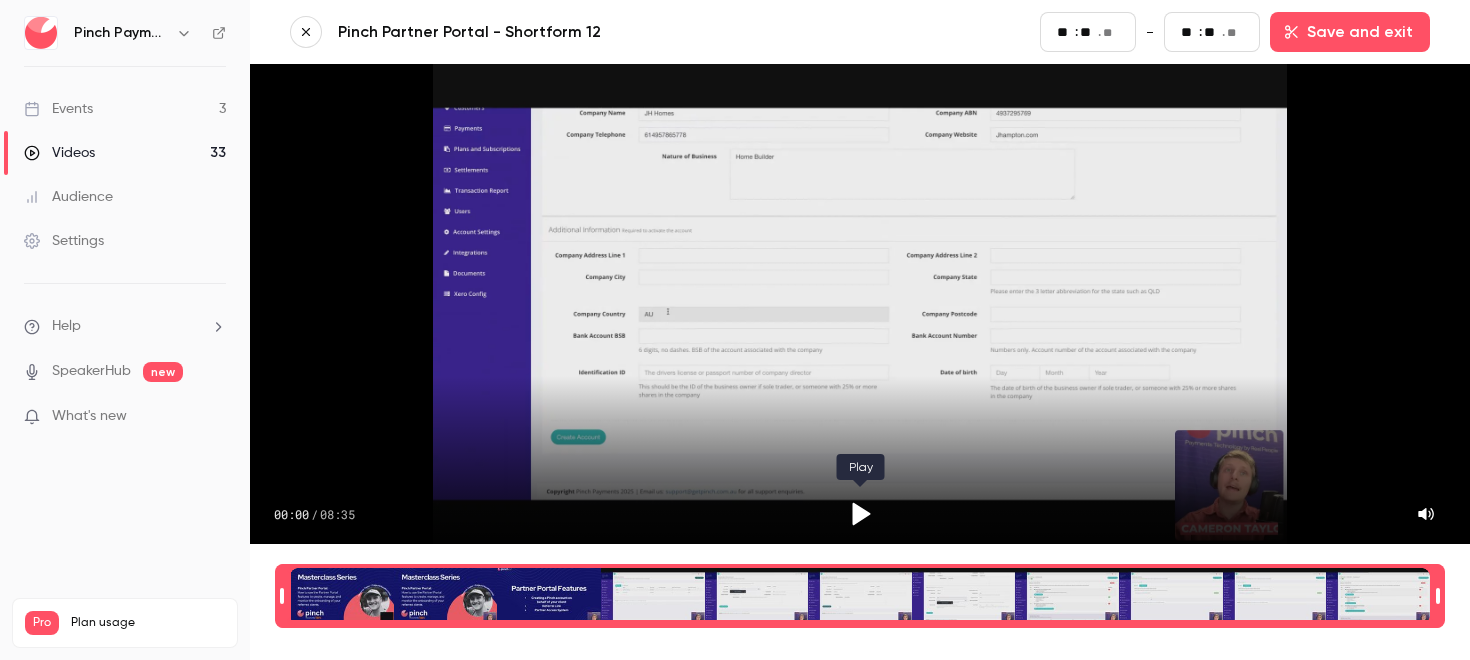 click 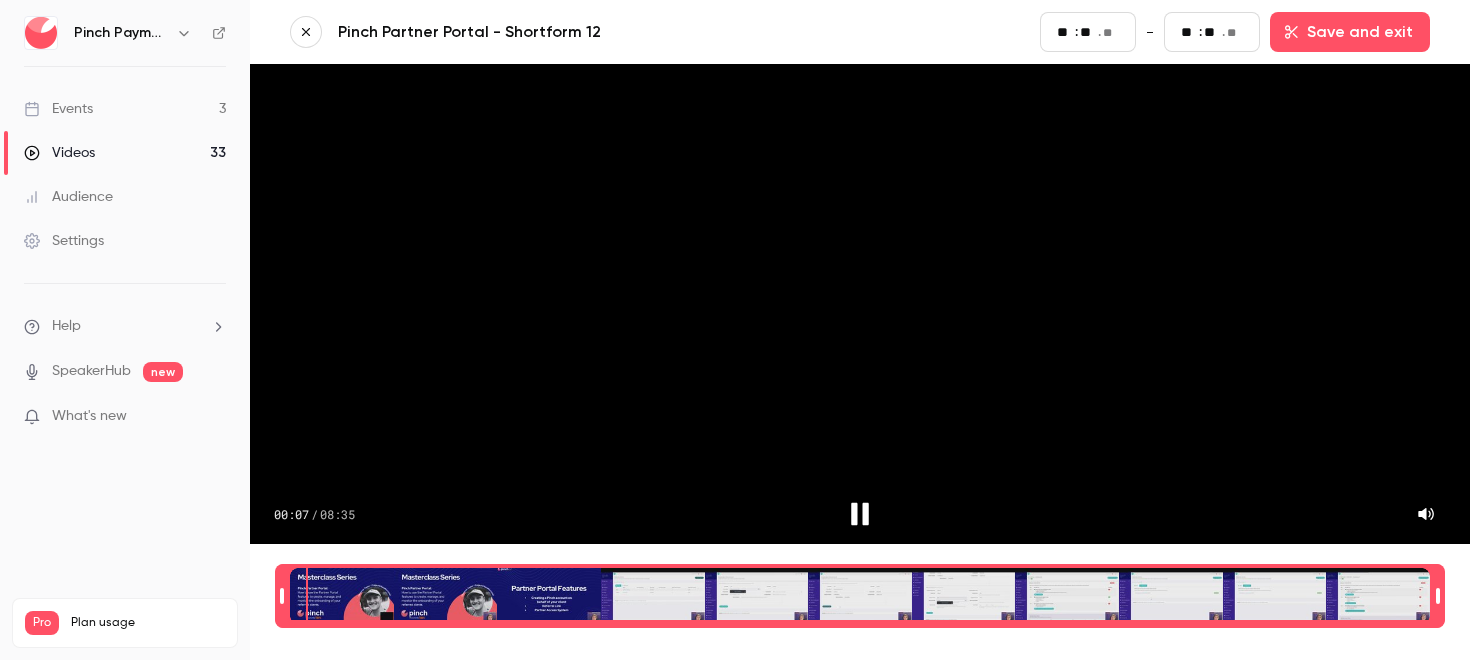 click 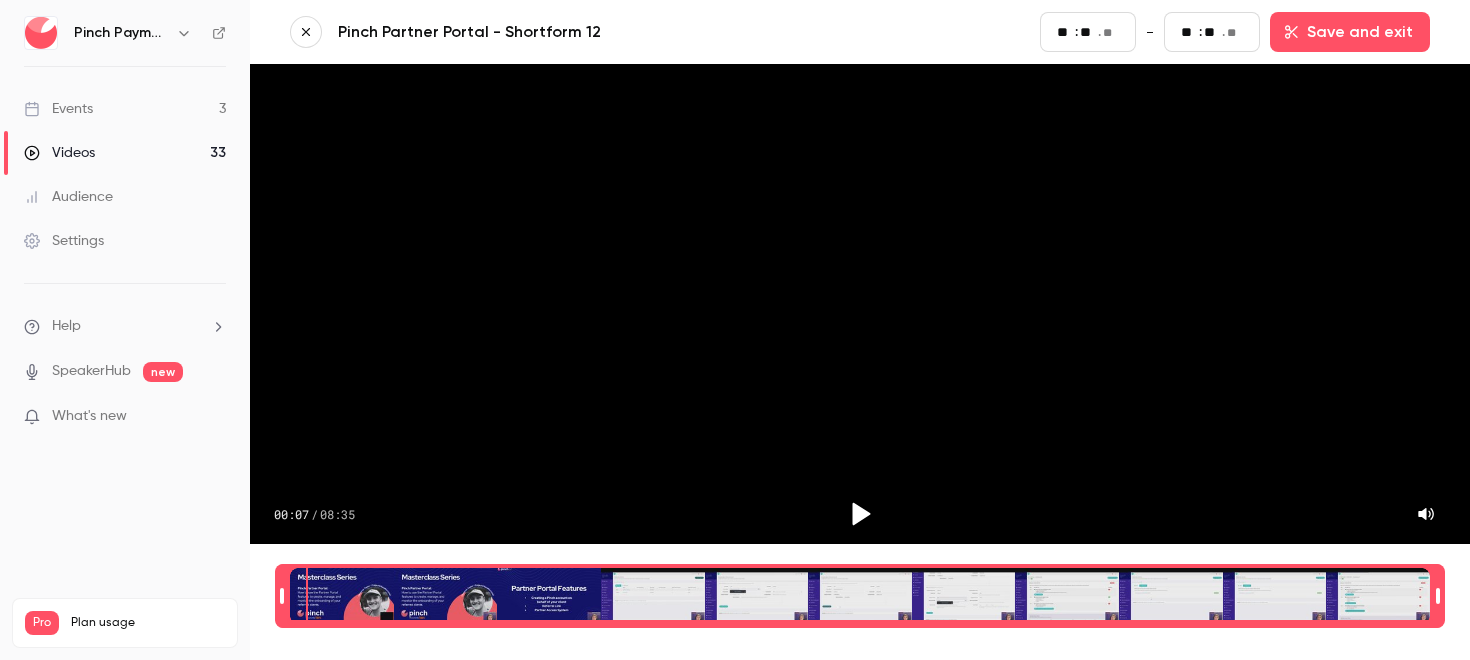 type on "*" 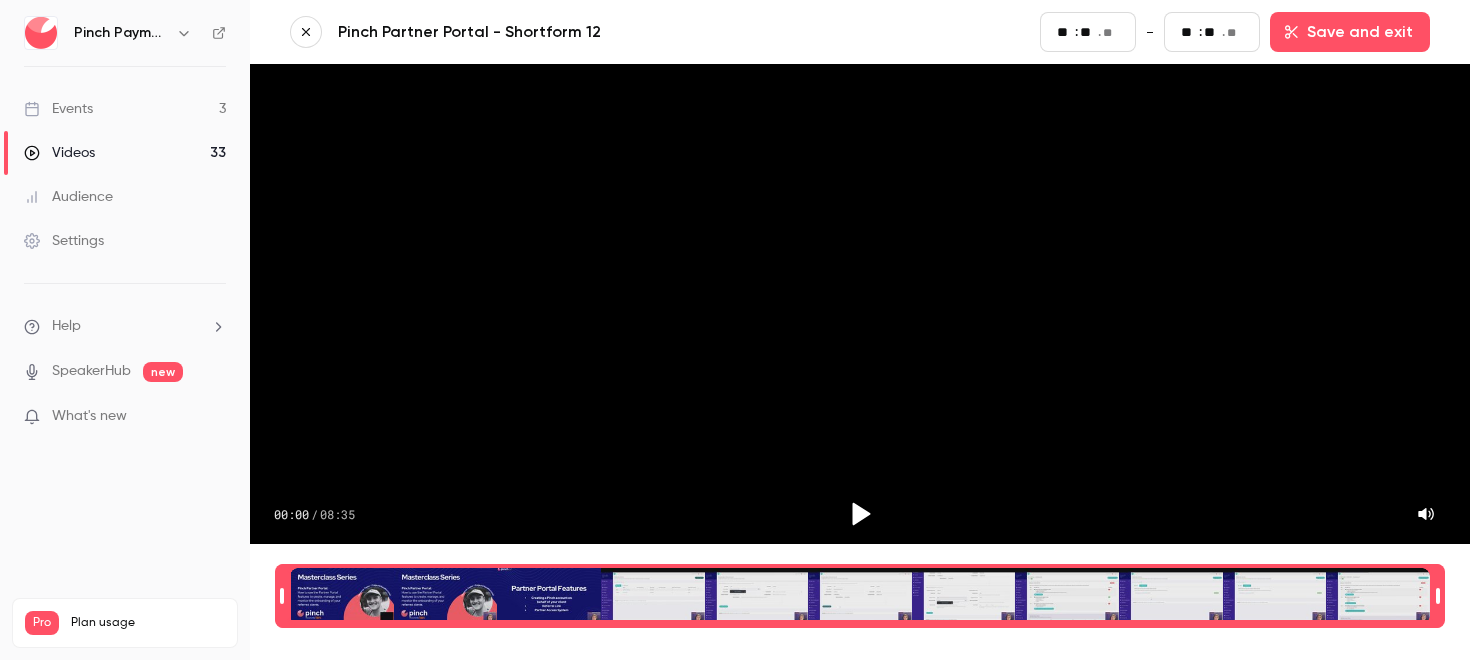 click on "**" at bounding box center [1088, 32] 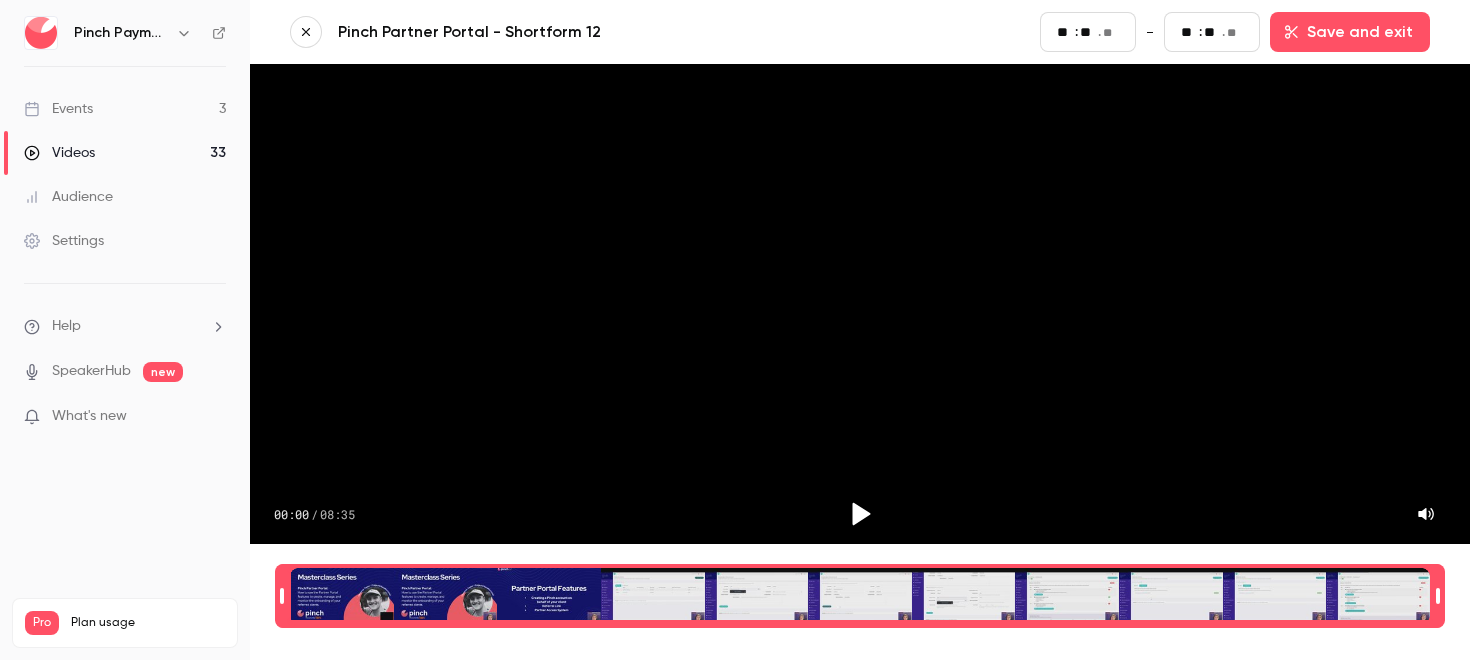 type on "**" 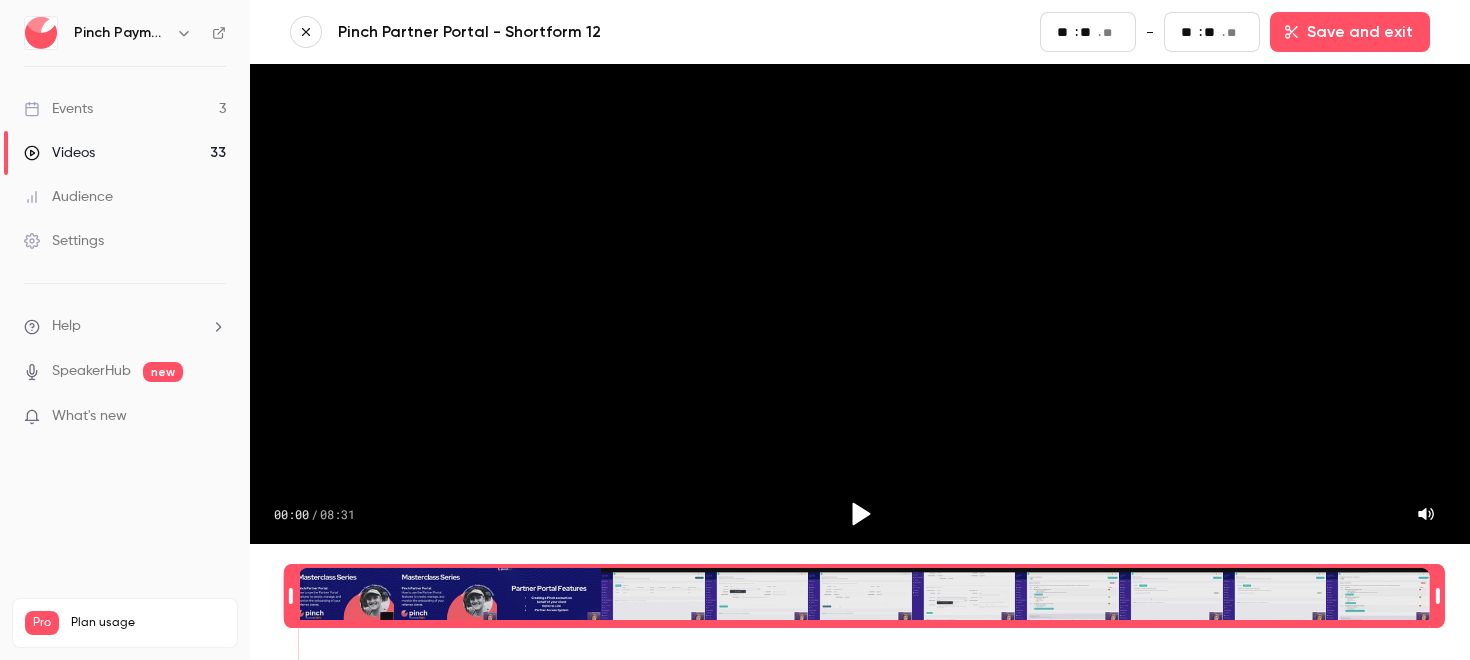 type on "**" 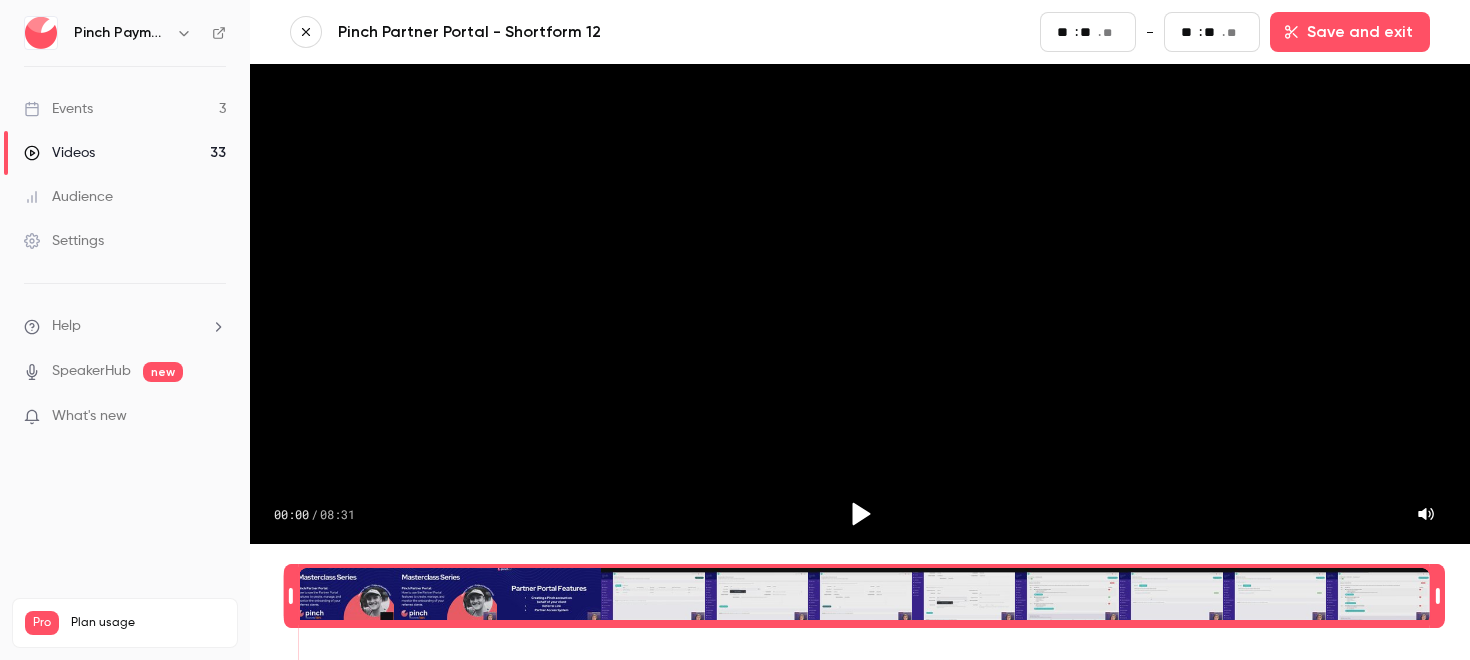 click at bounding box center [864, 596] 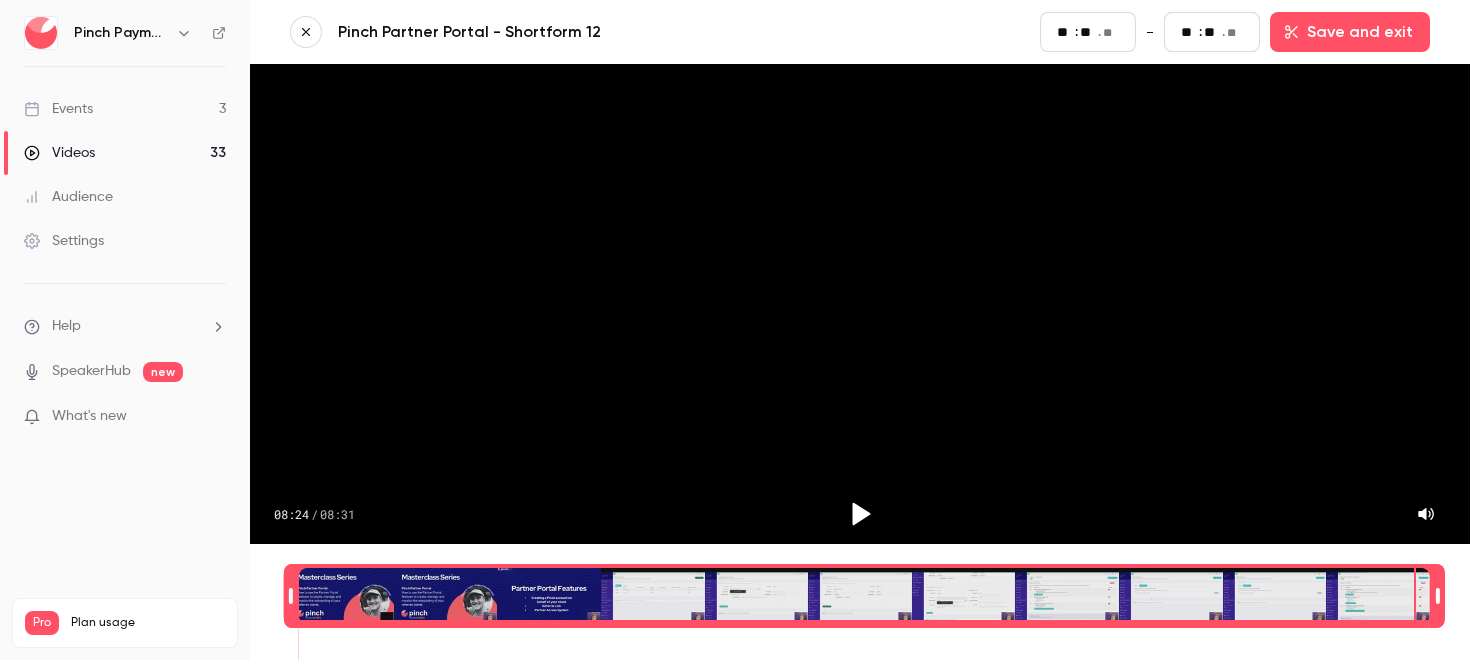 click 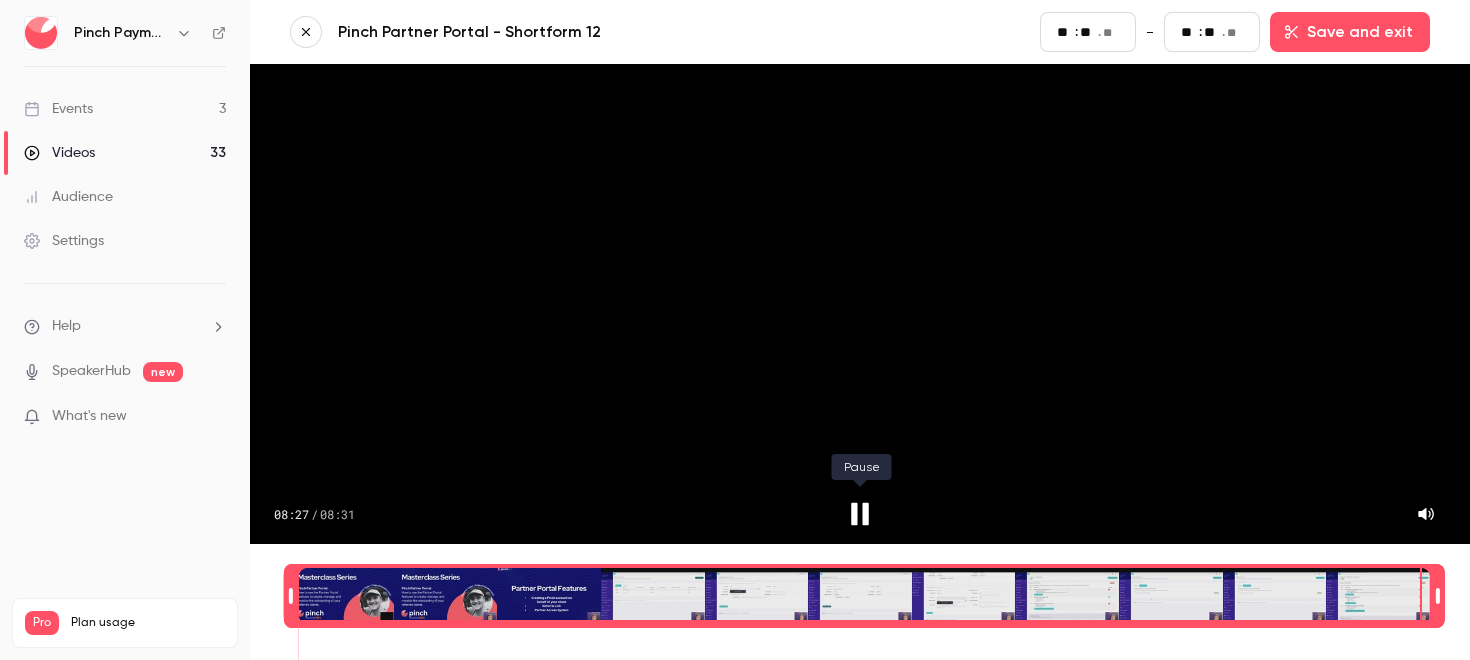 click 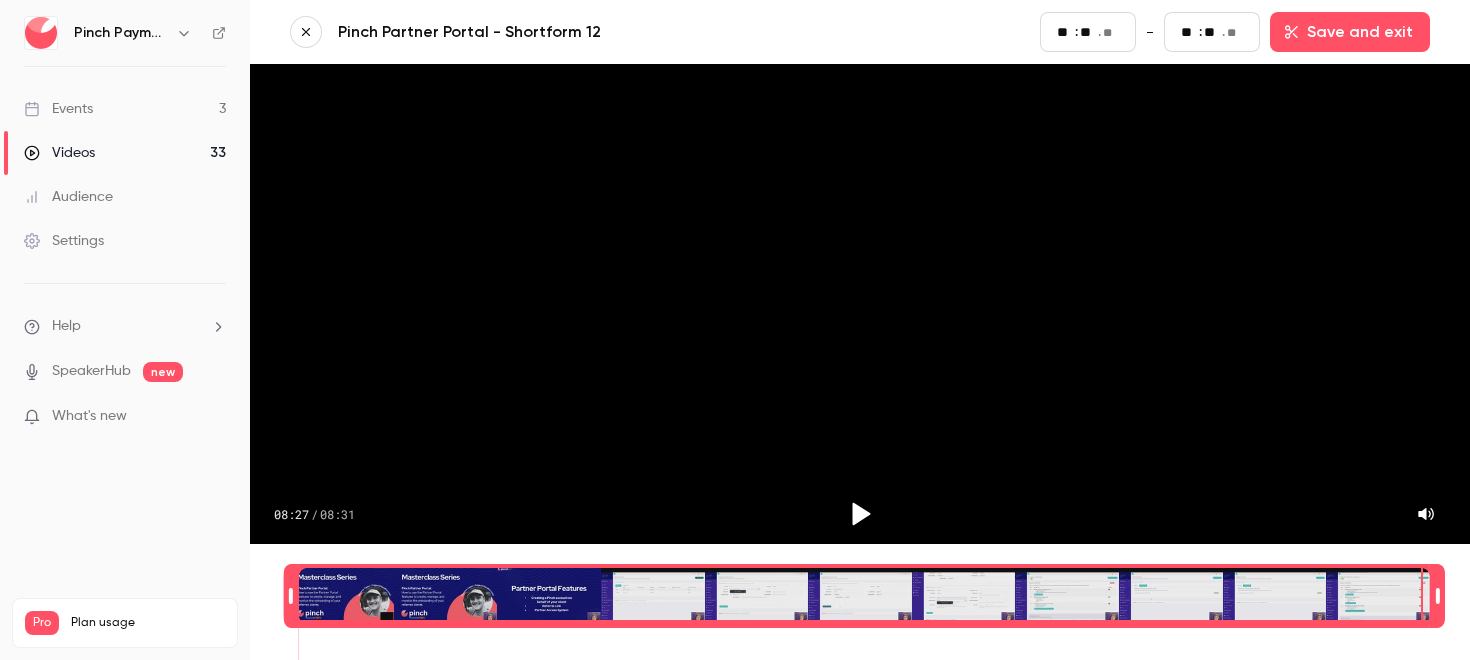 click at bounding box center (864, 596) 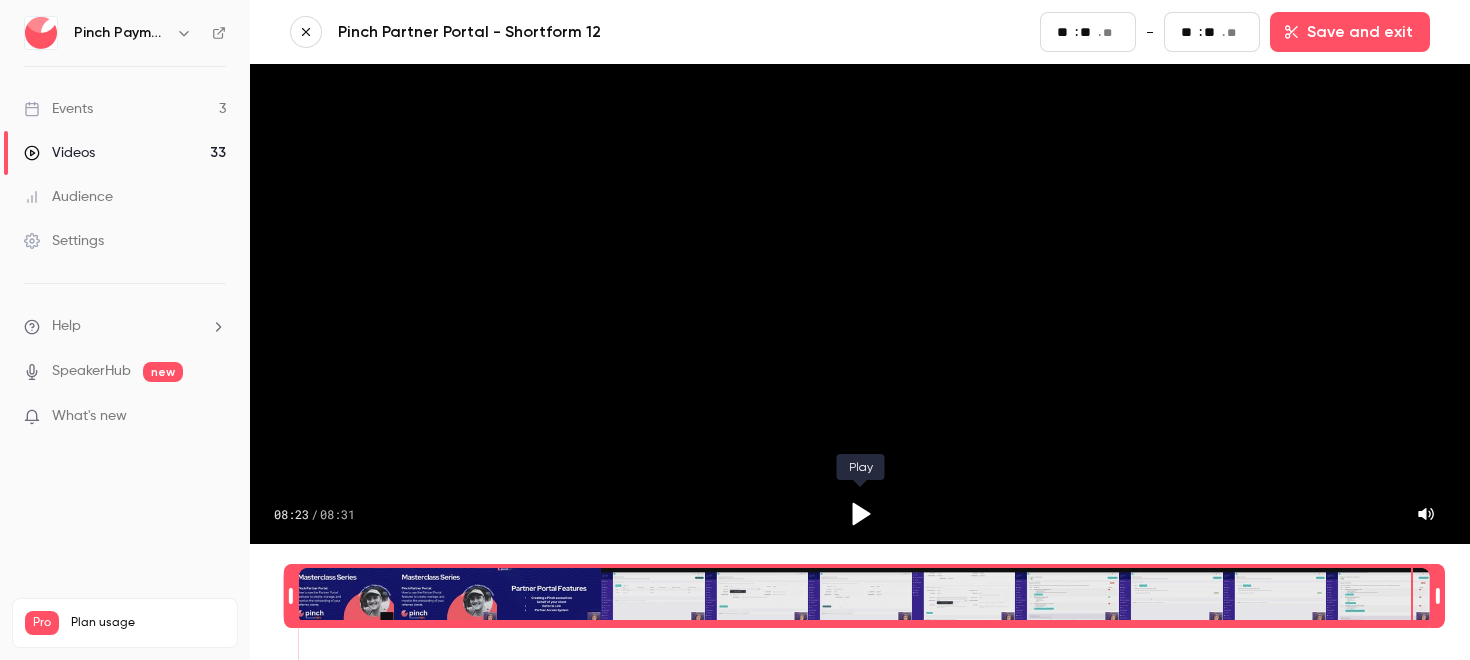 click 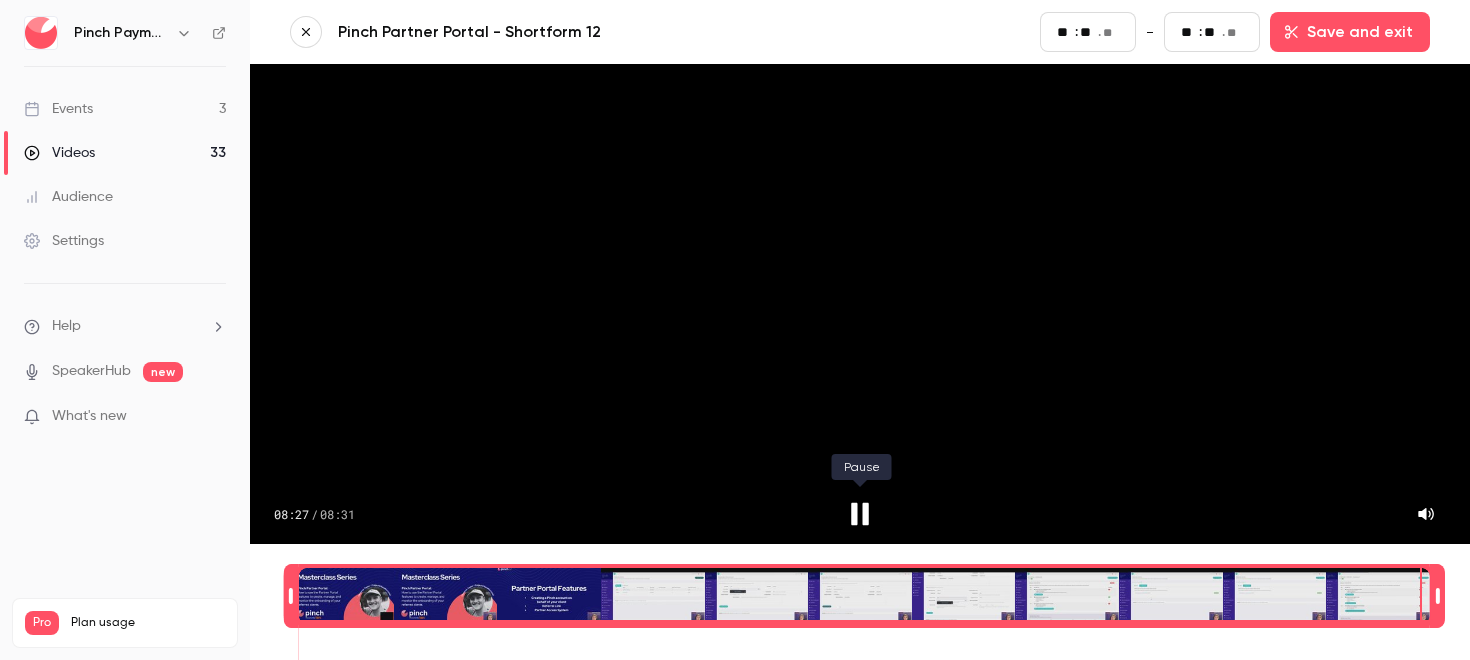 click 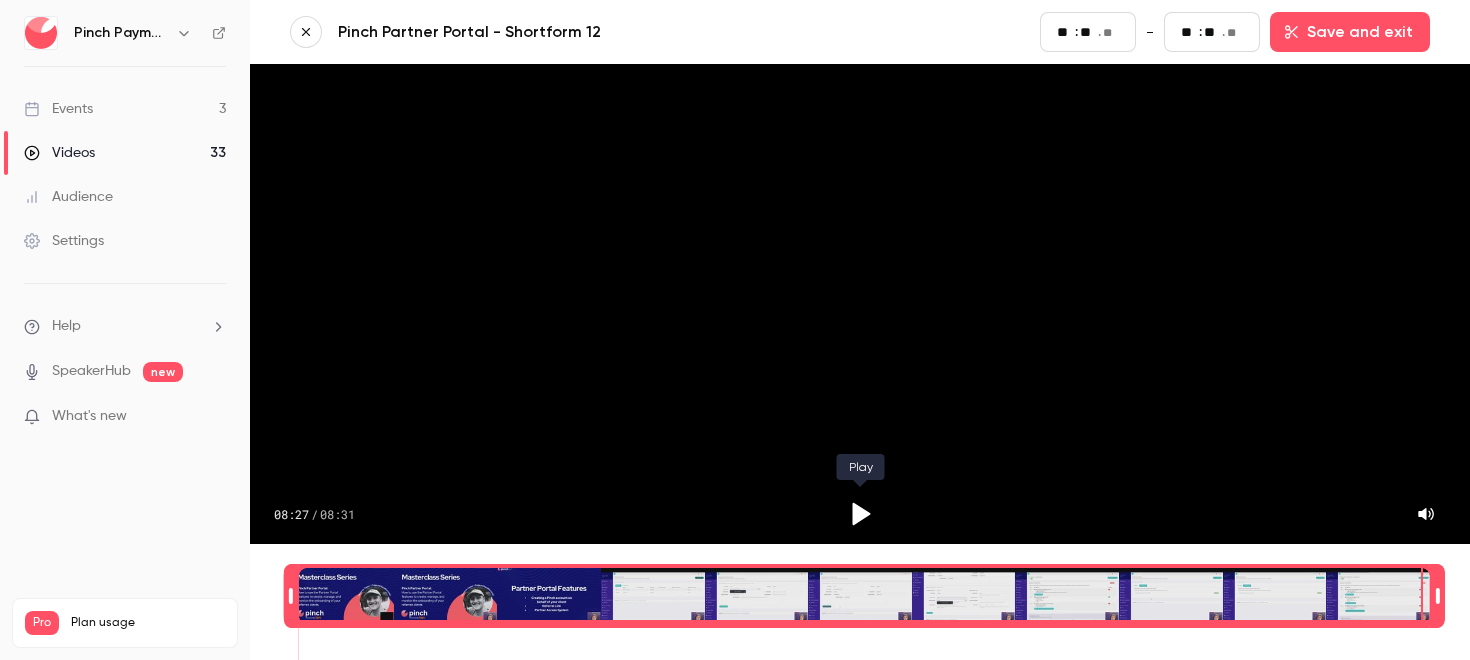 click 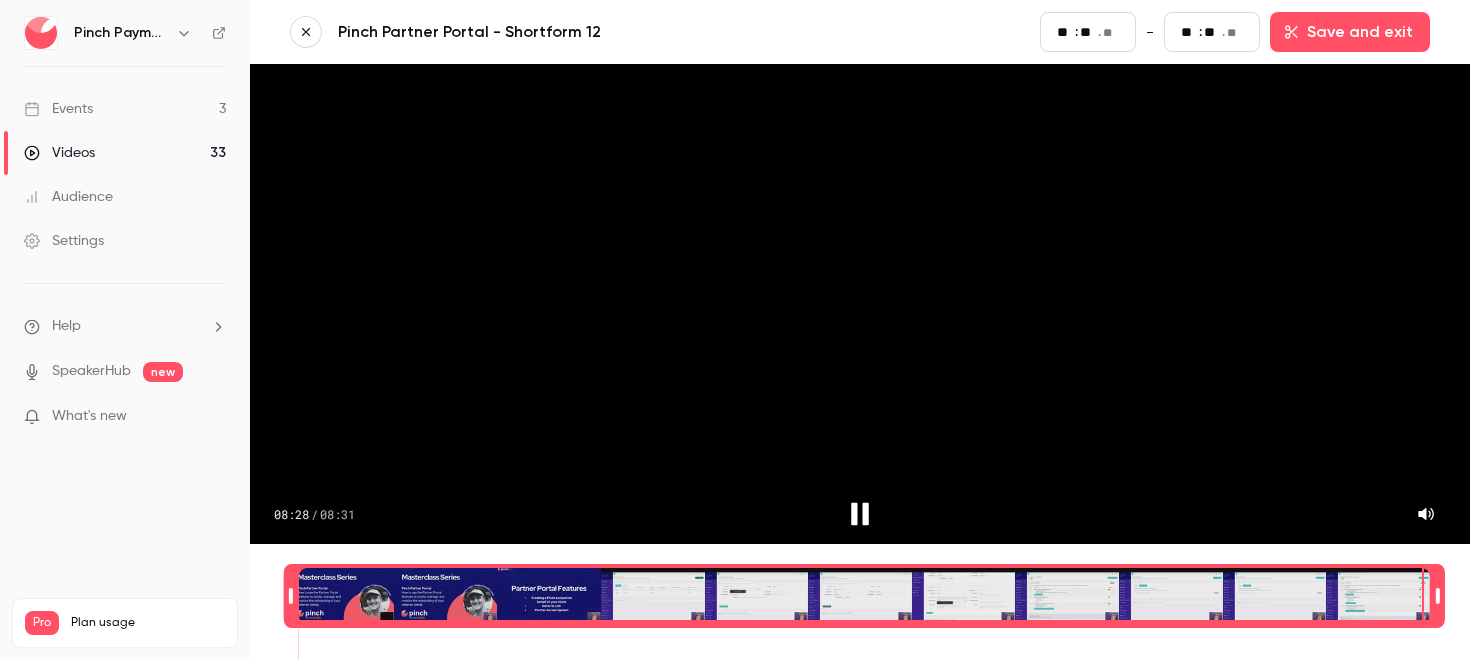 click 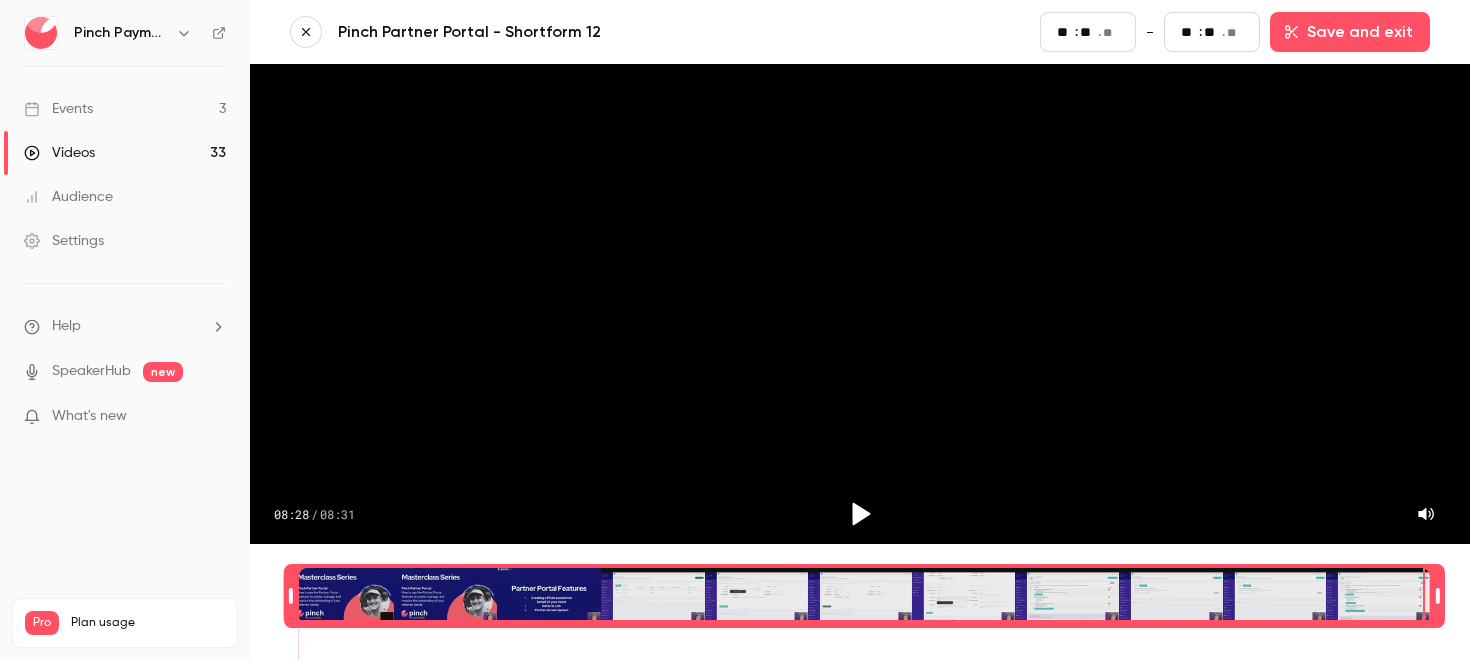 type on "***" 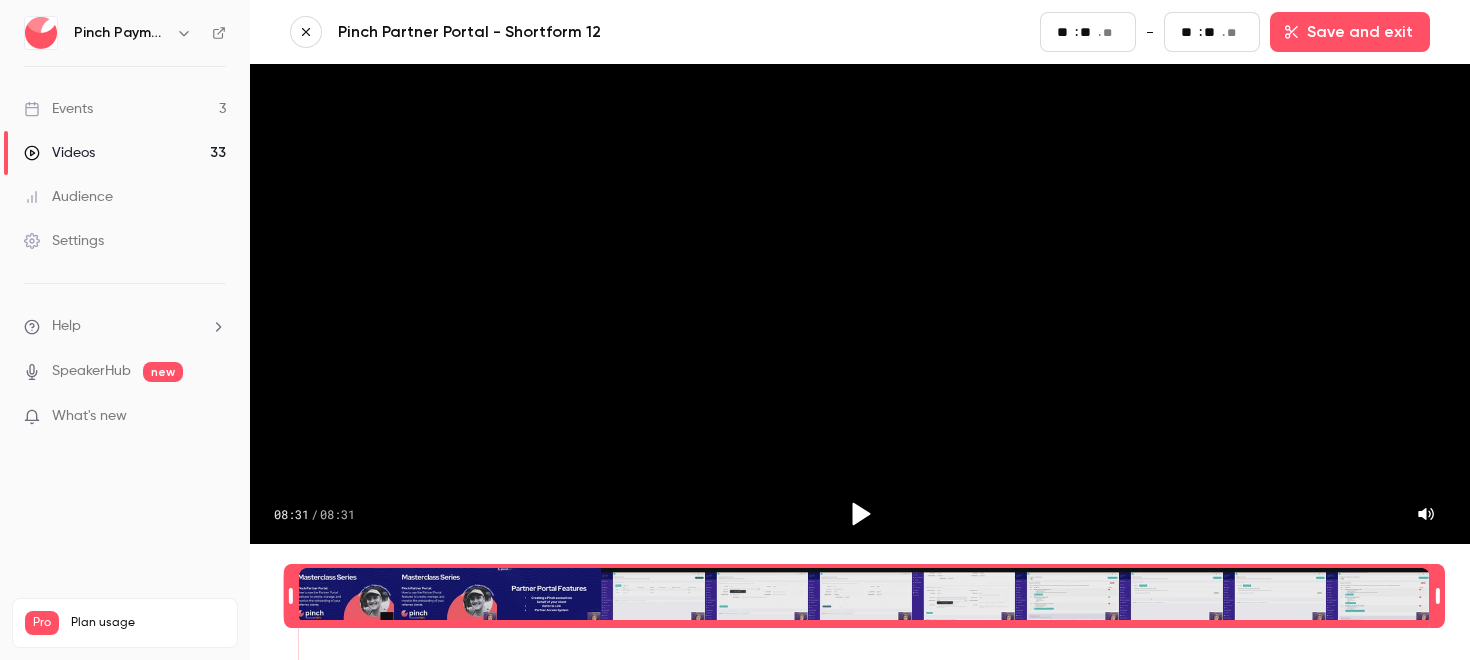 type on "**" 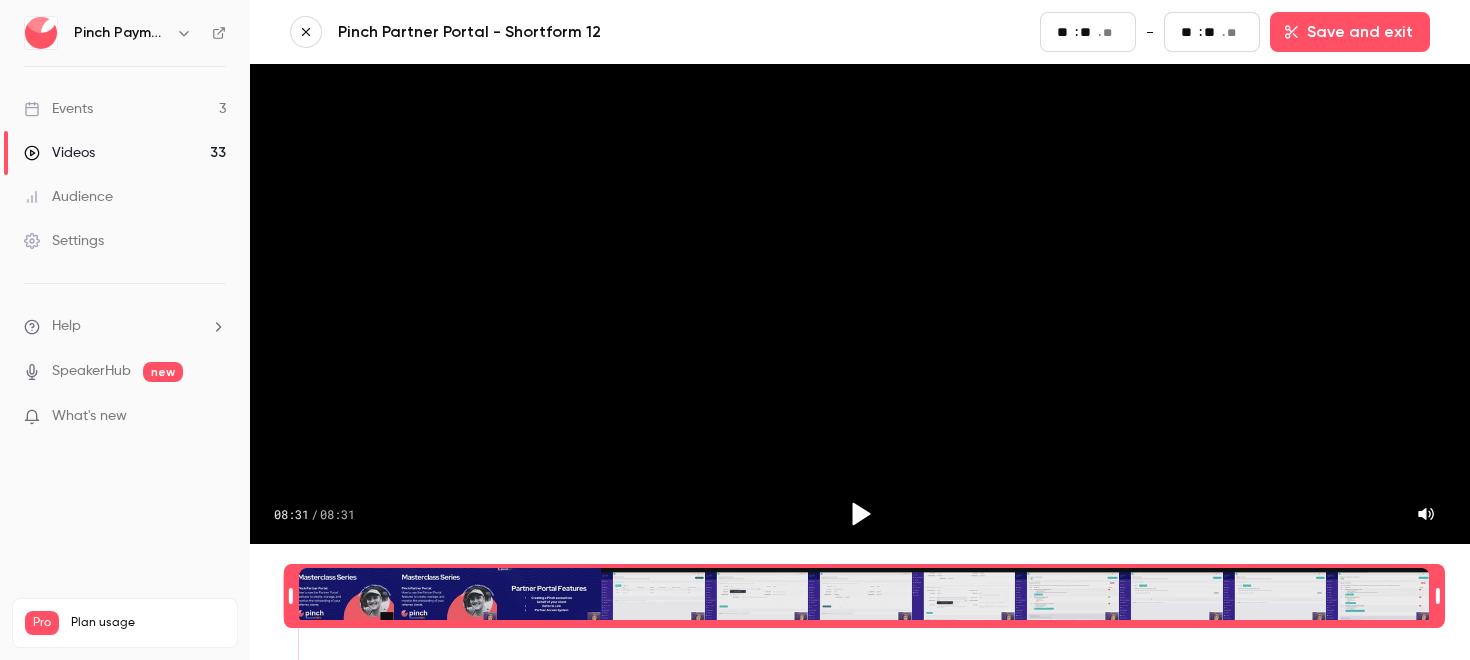 type on "***" 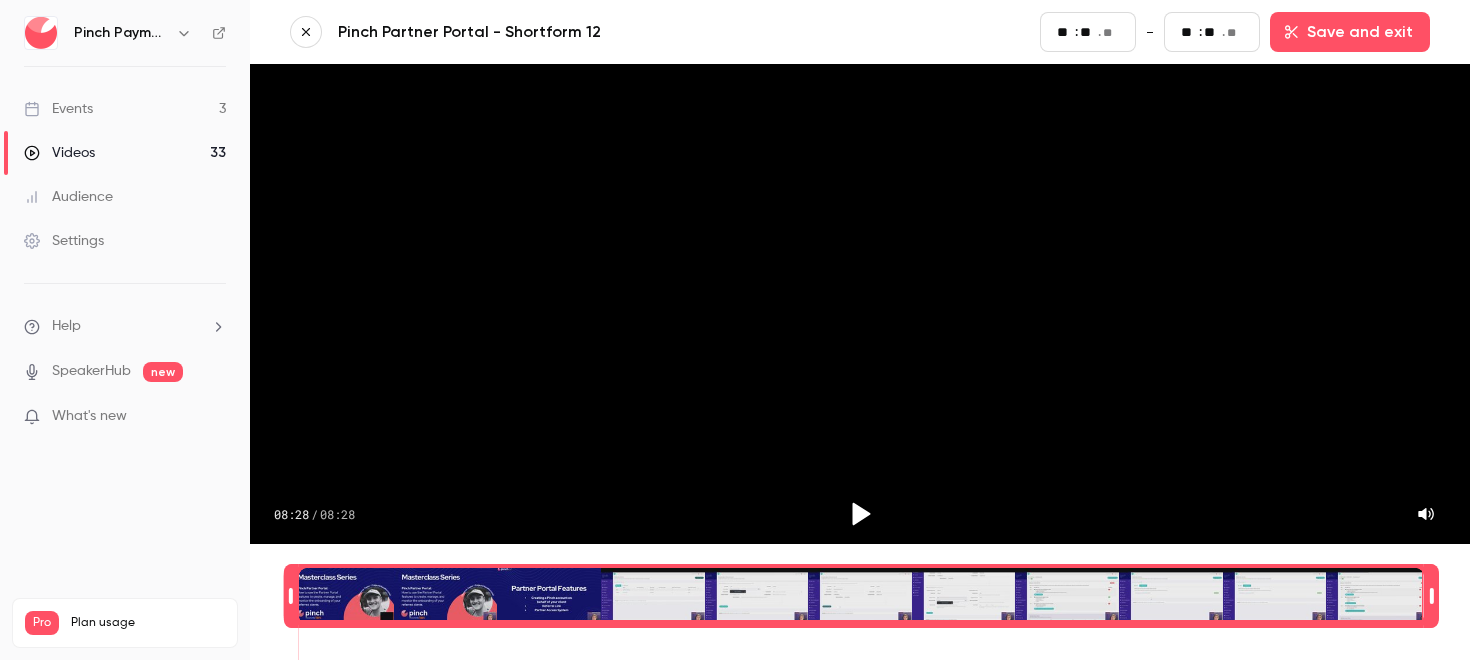 scroll, scrollTop: 0, scrollLeft: 1, axis: horizontal 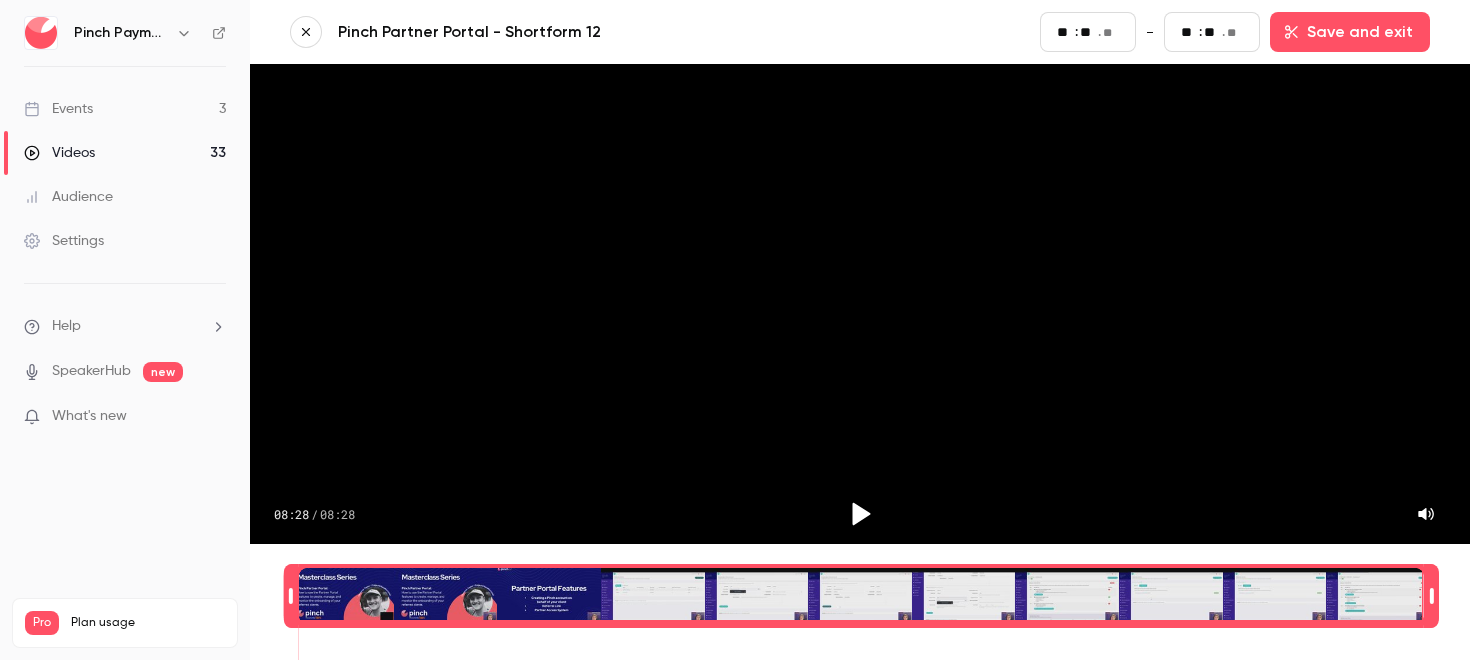 type on "**" 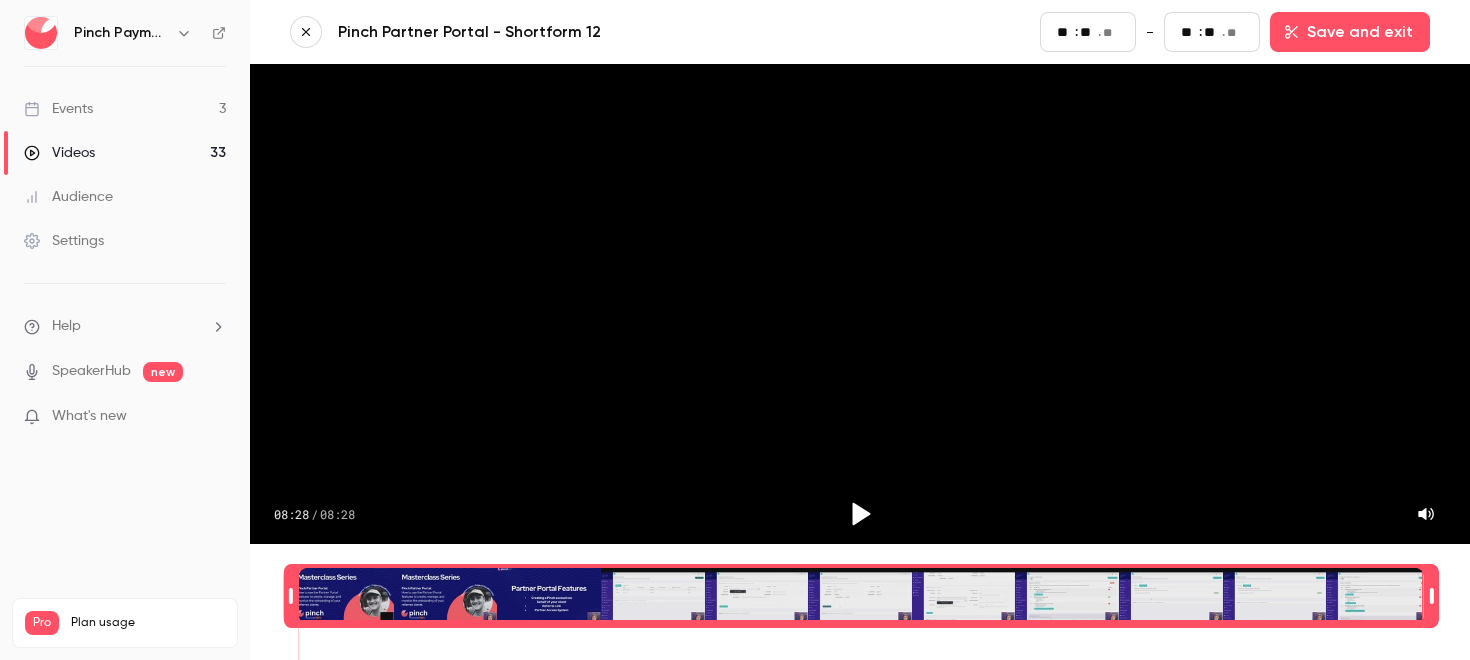 type on "***" 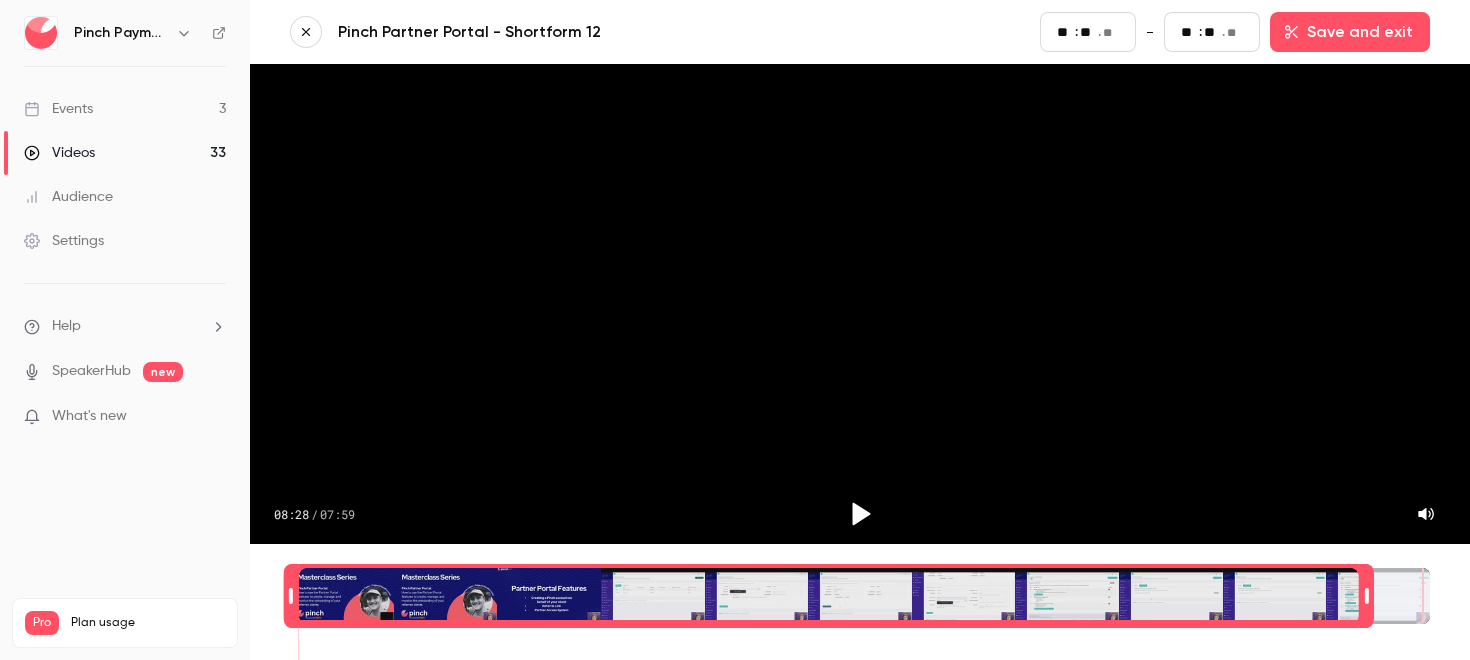 type on "***" 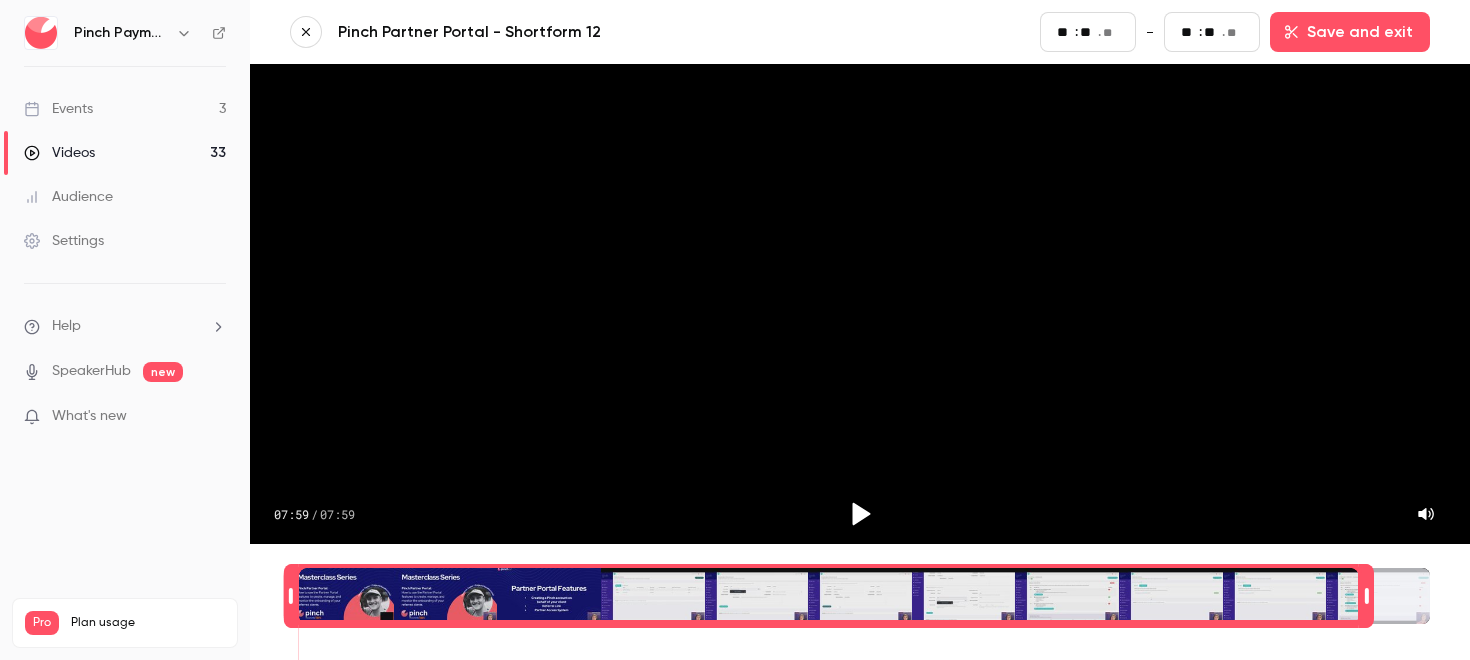 type on "**" 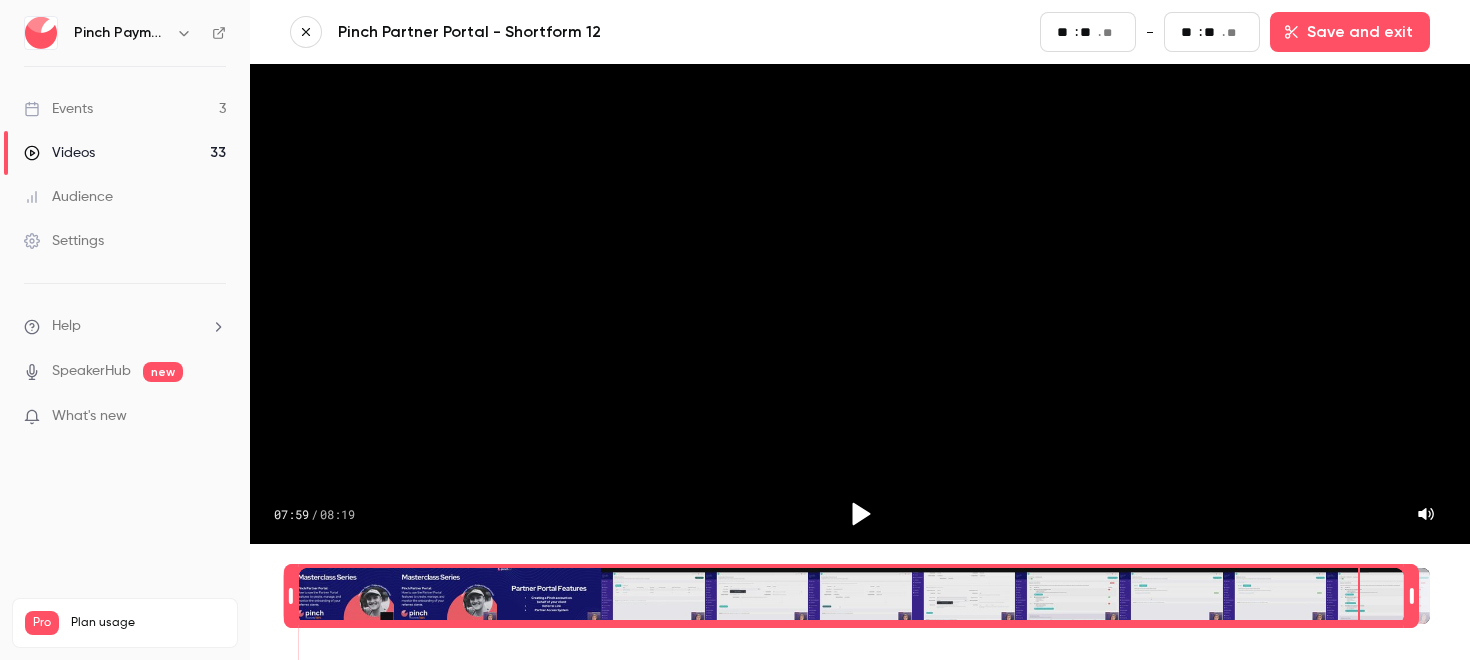 type on "***" 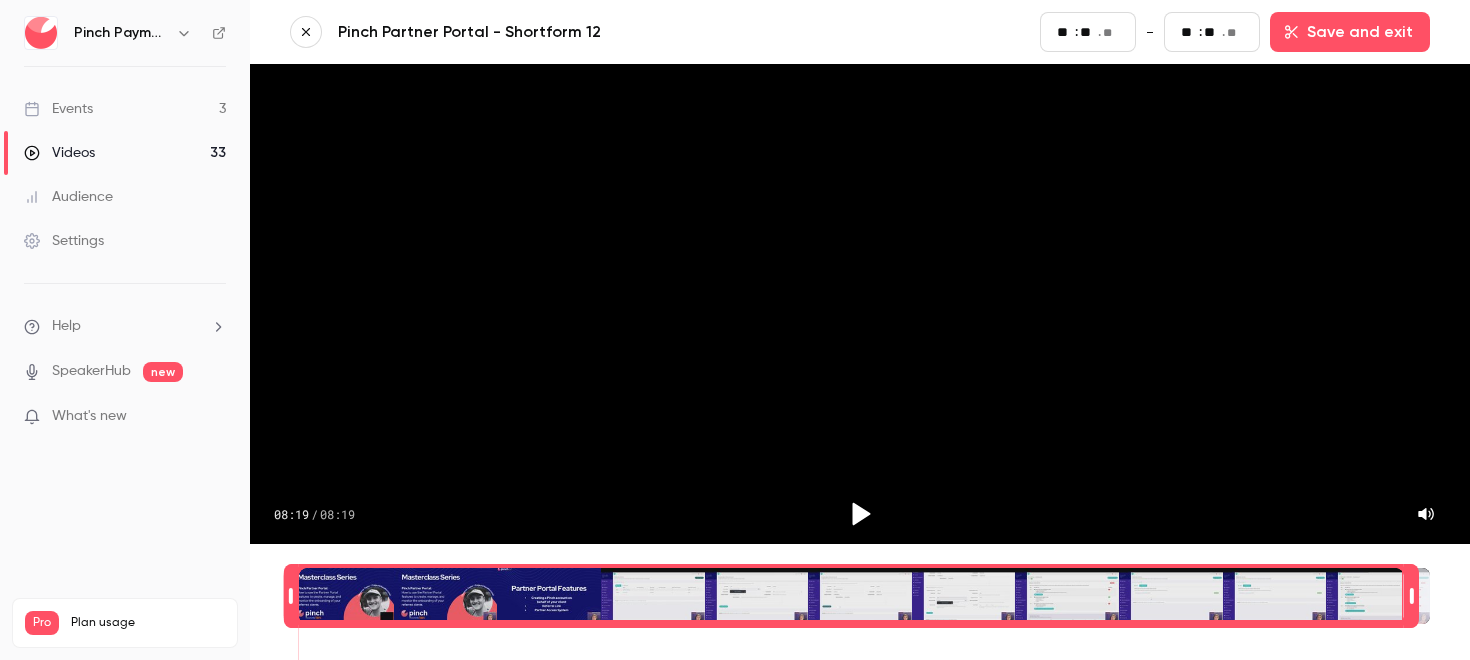 type on "**" 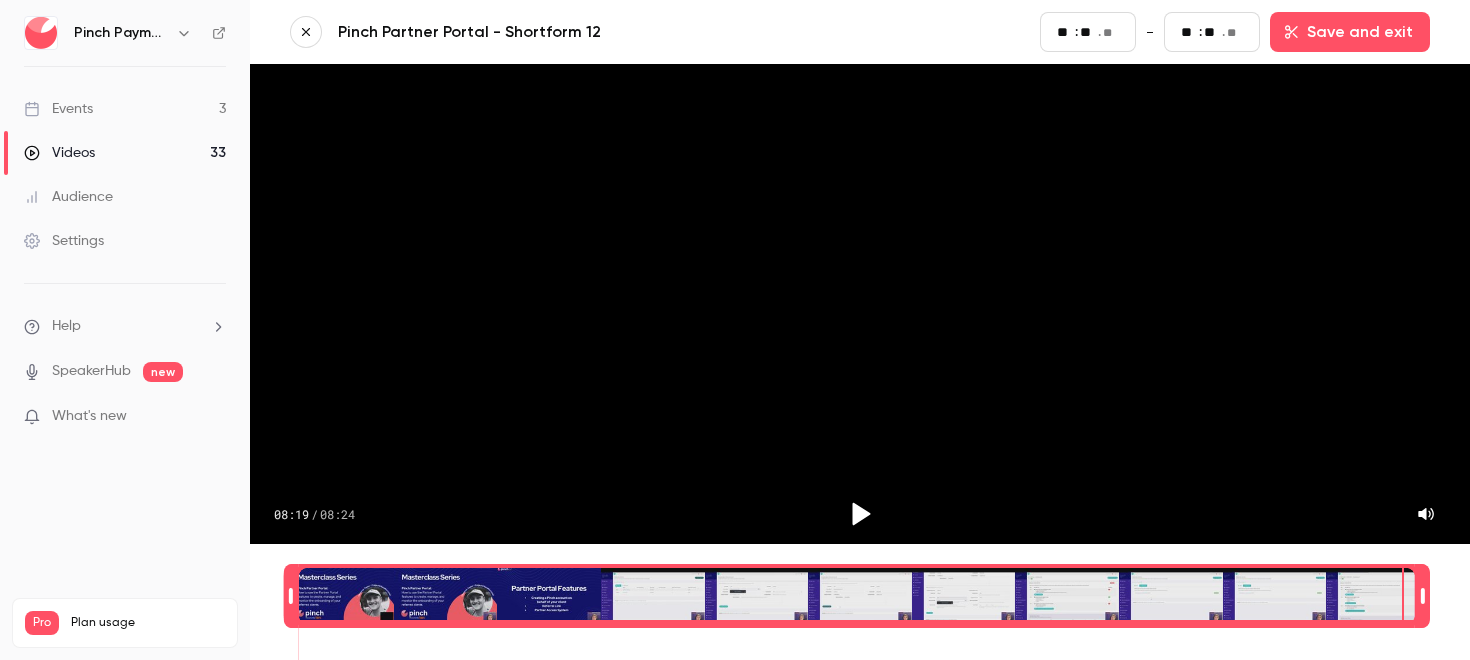 type on "***" 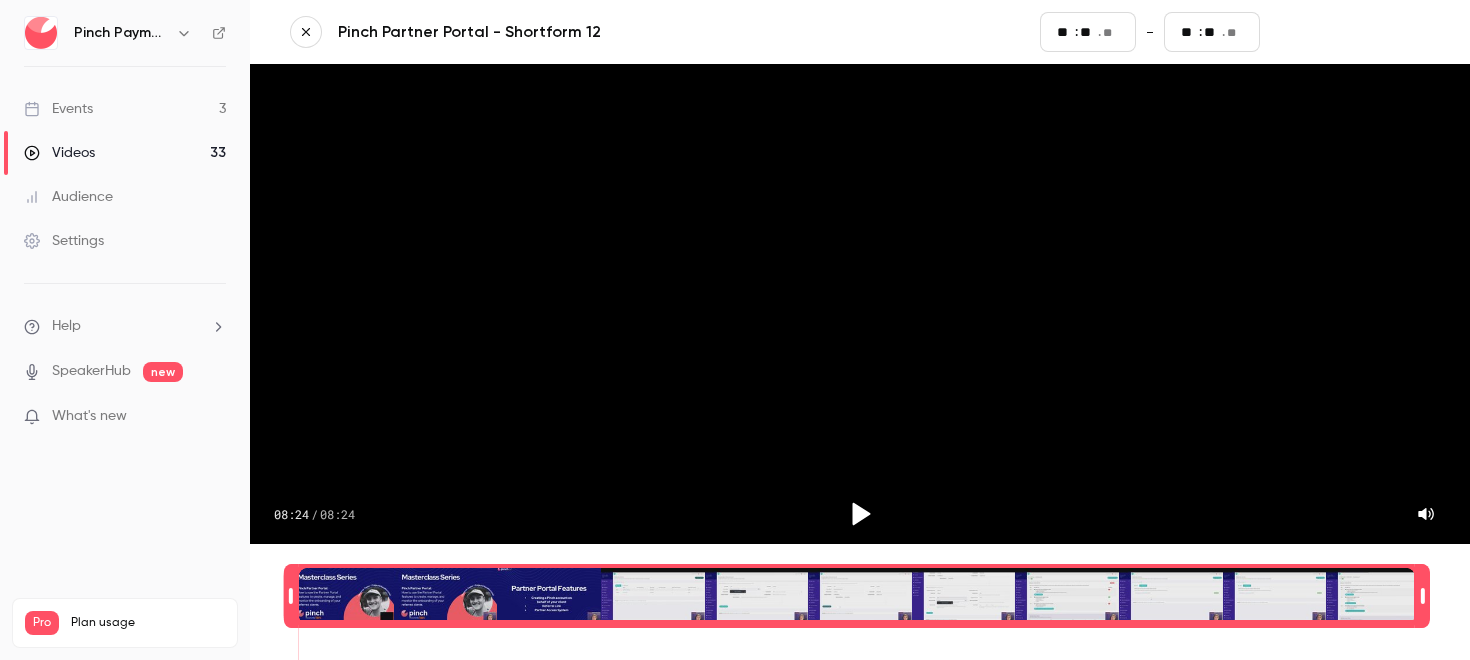 type on "**" 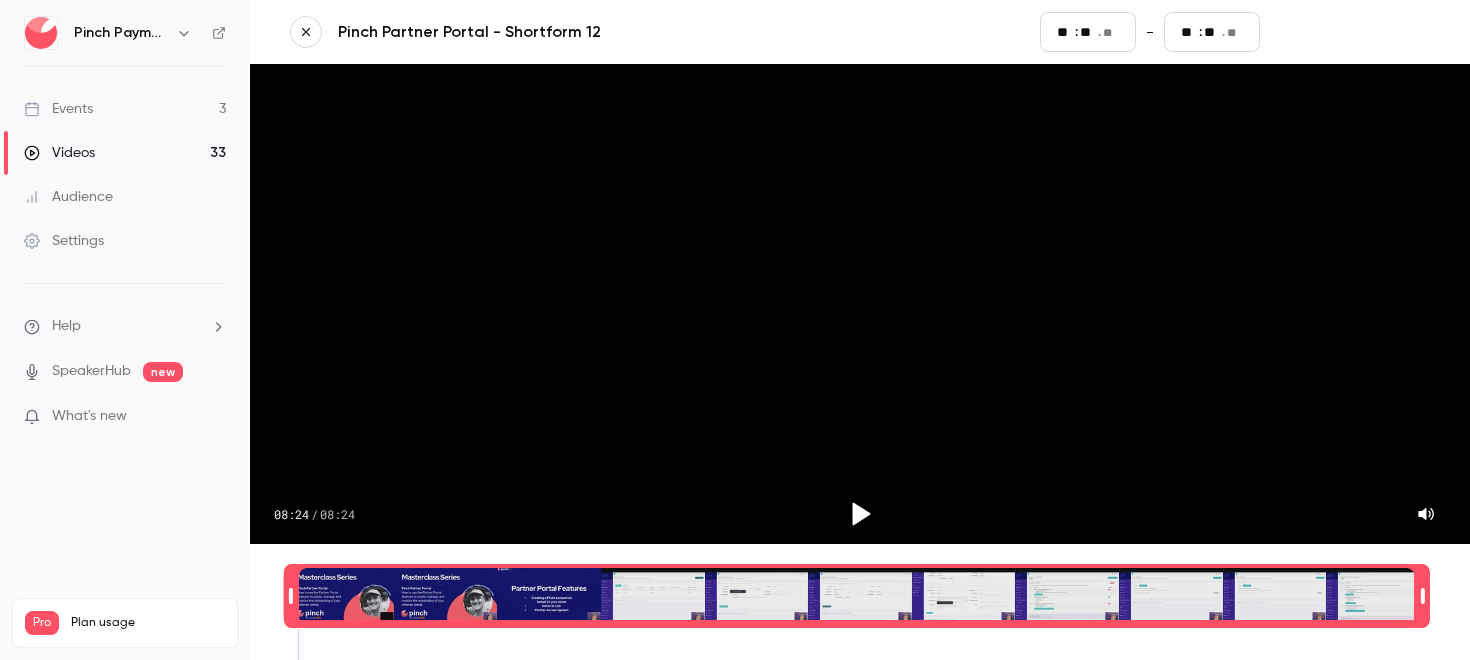 scroll, scrollTop: 0, scrollLeft: 0, axis: both 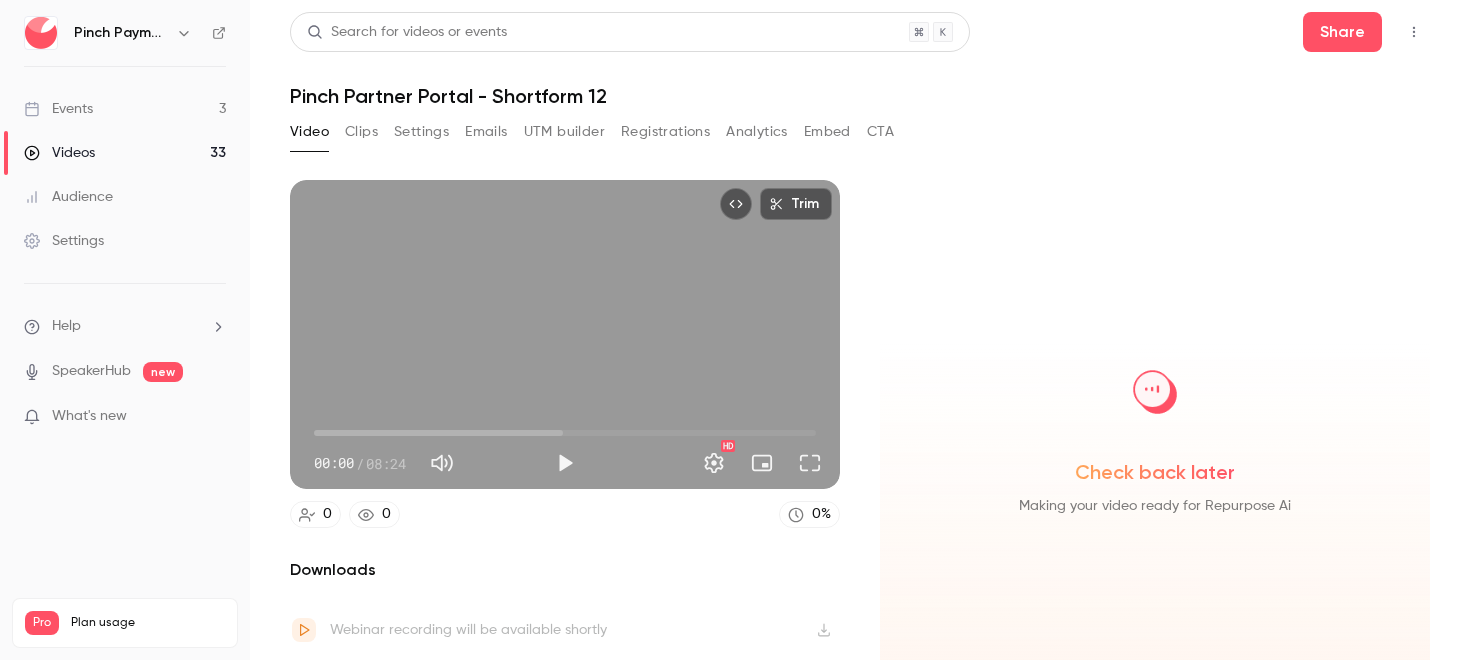 click on "Check back later Making your video ready for Repurpose Ai" at bounding box center [1155, 453] 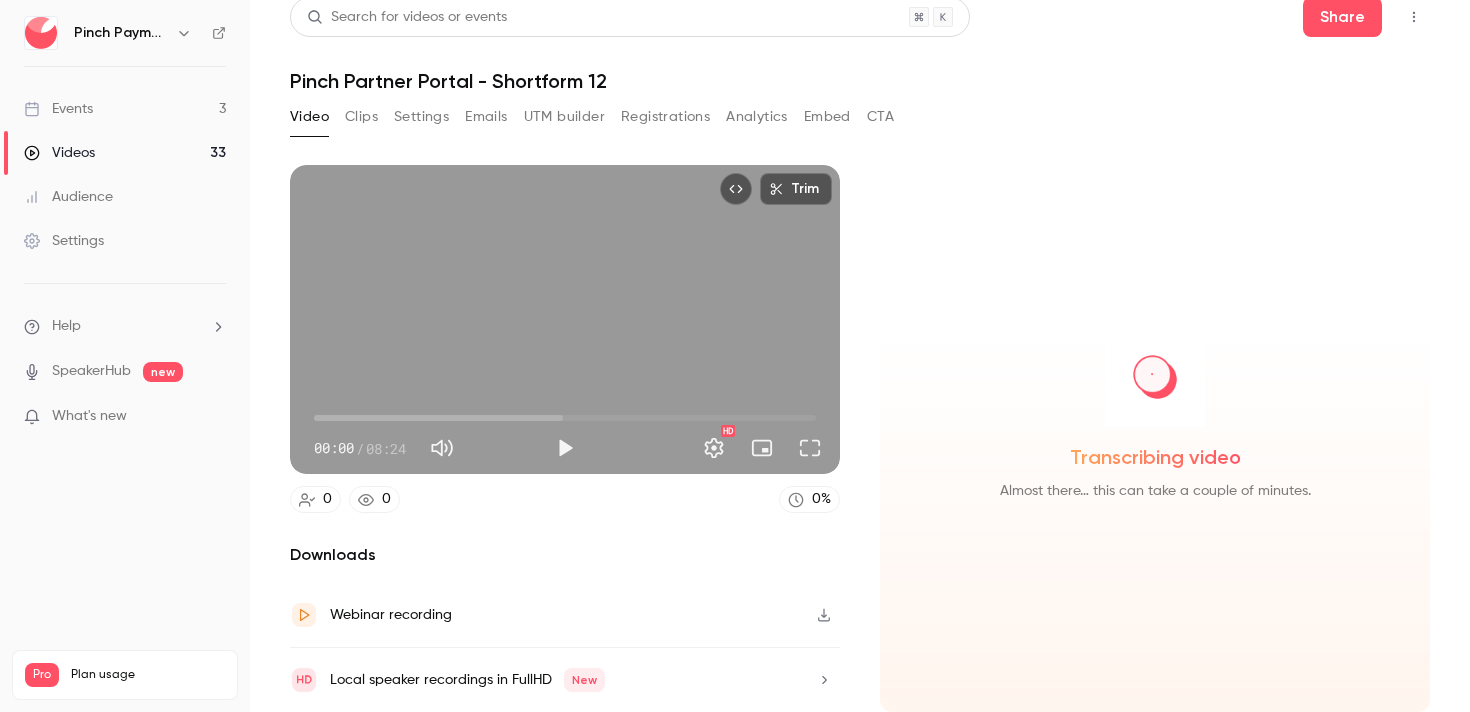 scroll, scrollTop: 15, scrollLeft: 0, axis: vertical 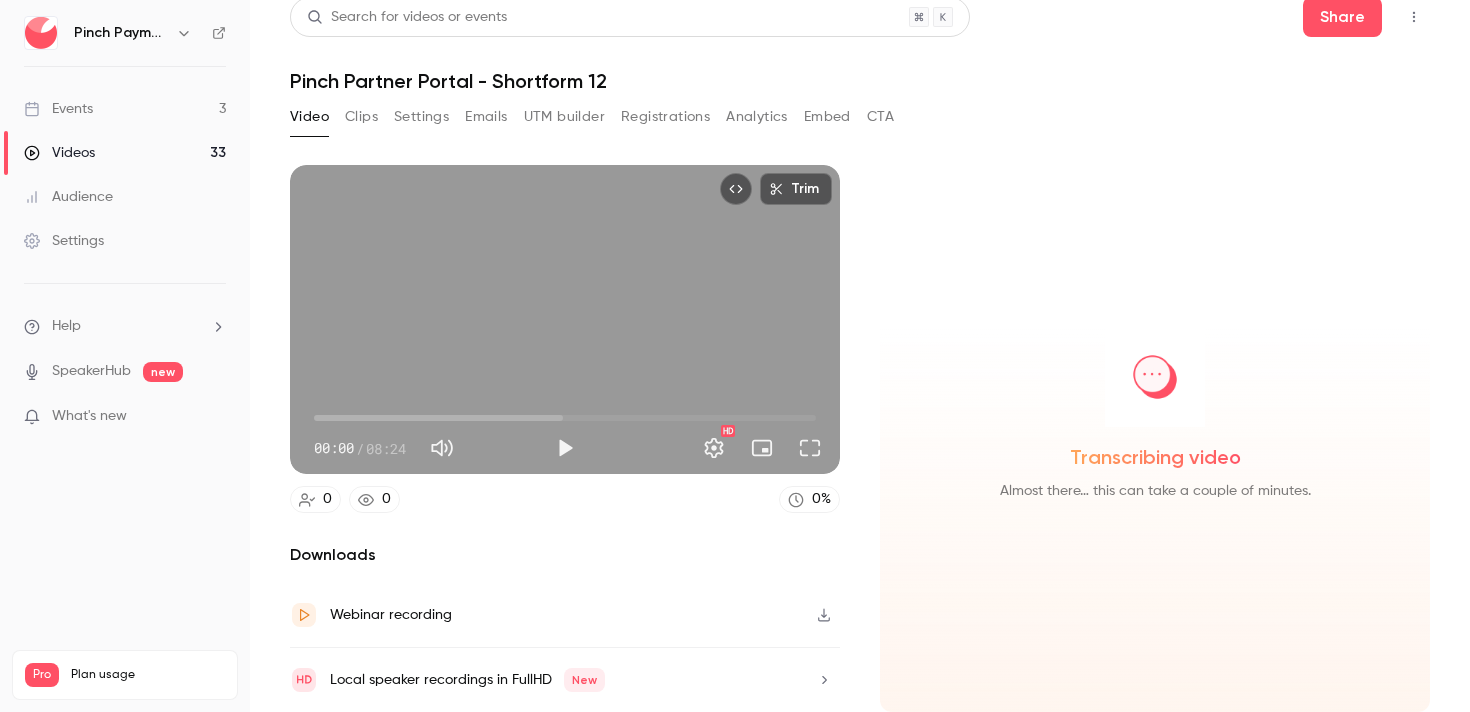 click 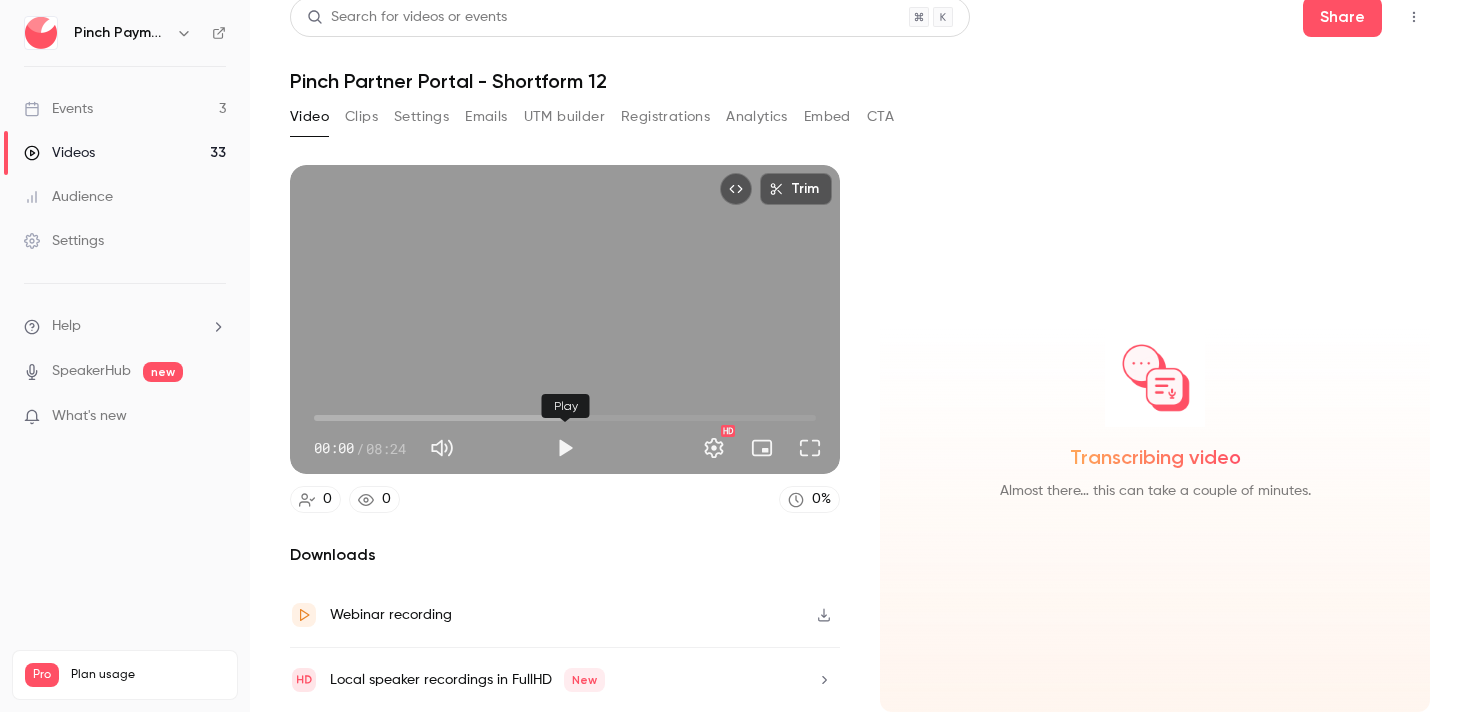 click at bounding box center [565, 448] 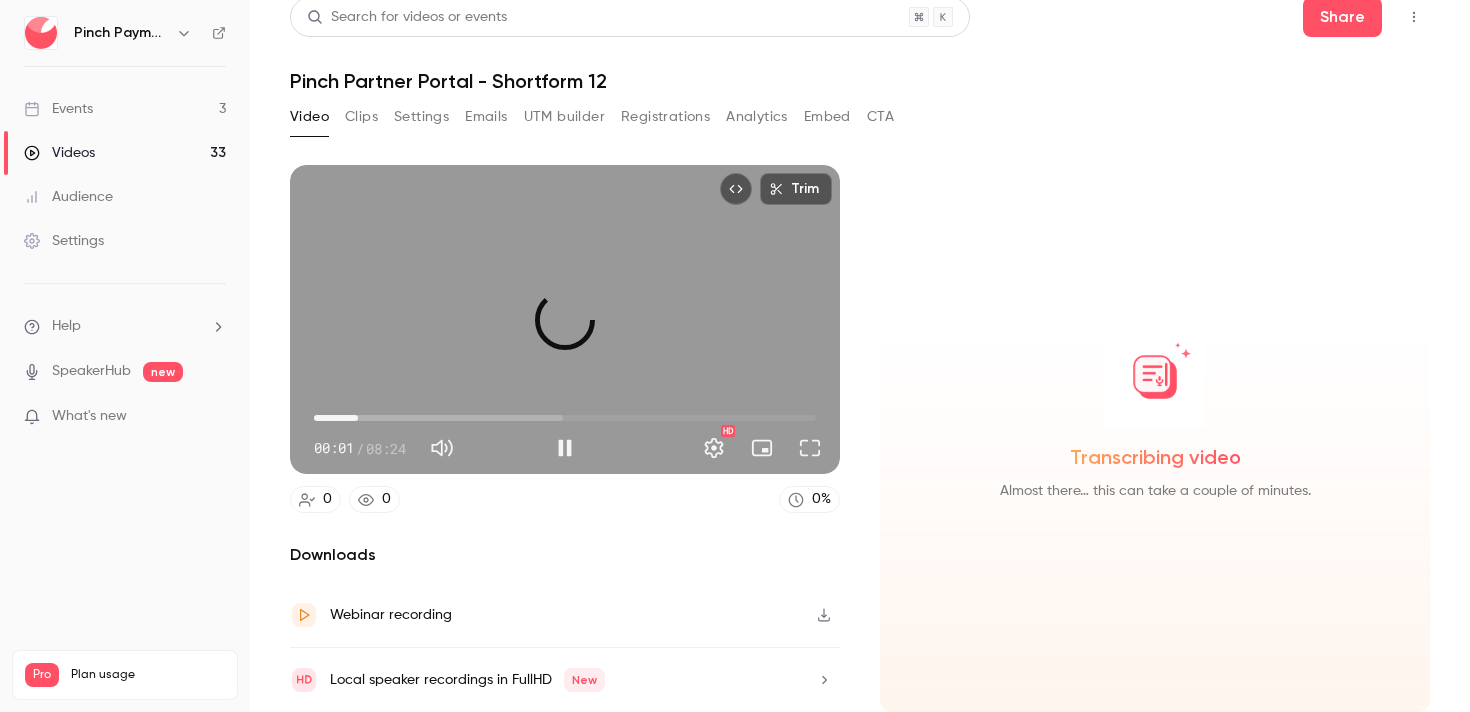 click on "00:44" at bounding box center (565, 418) 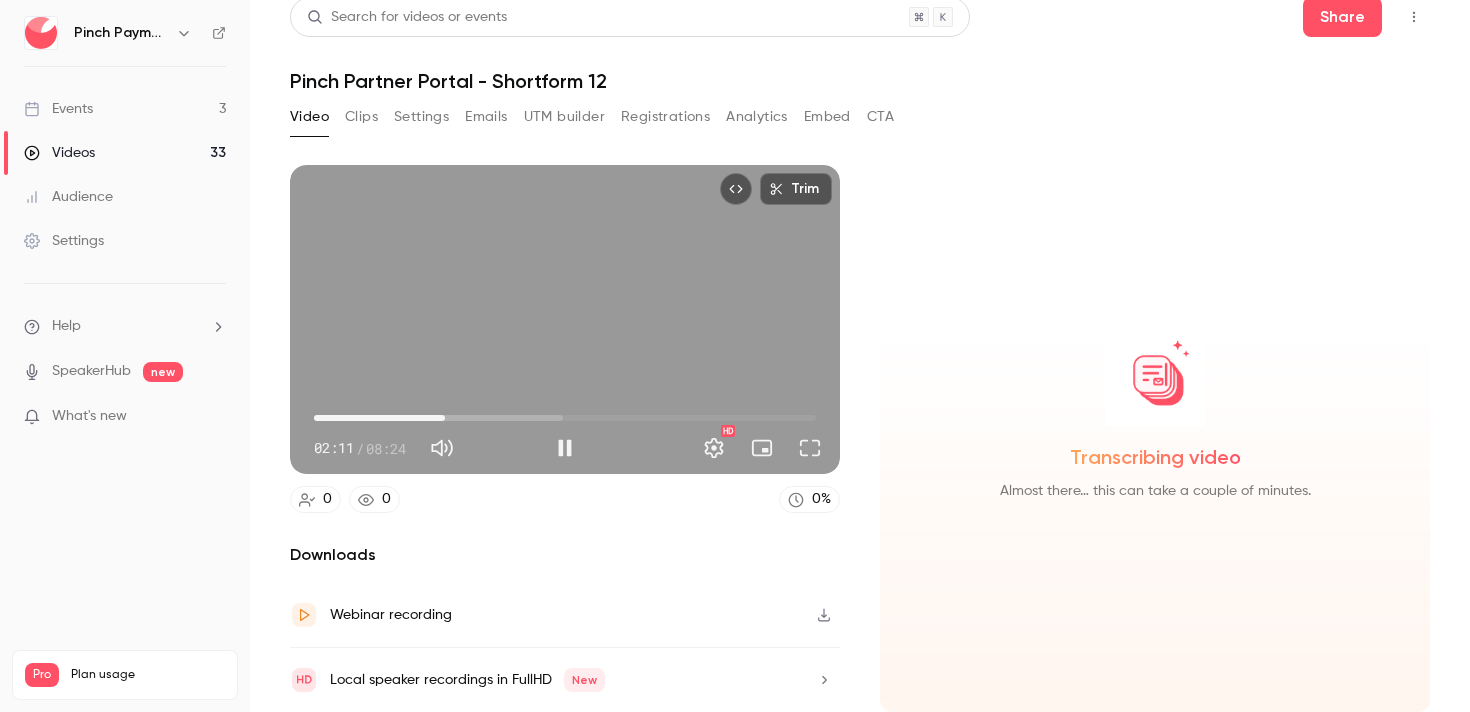 click on "02:11" at bounding box center (565, 418) 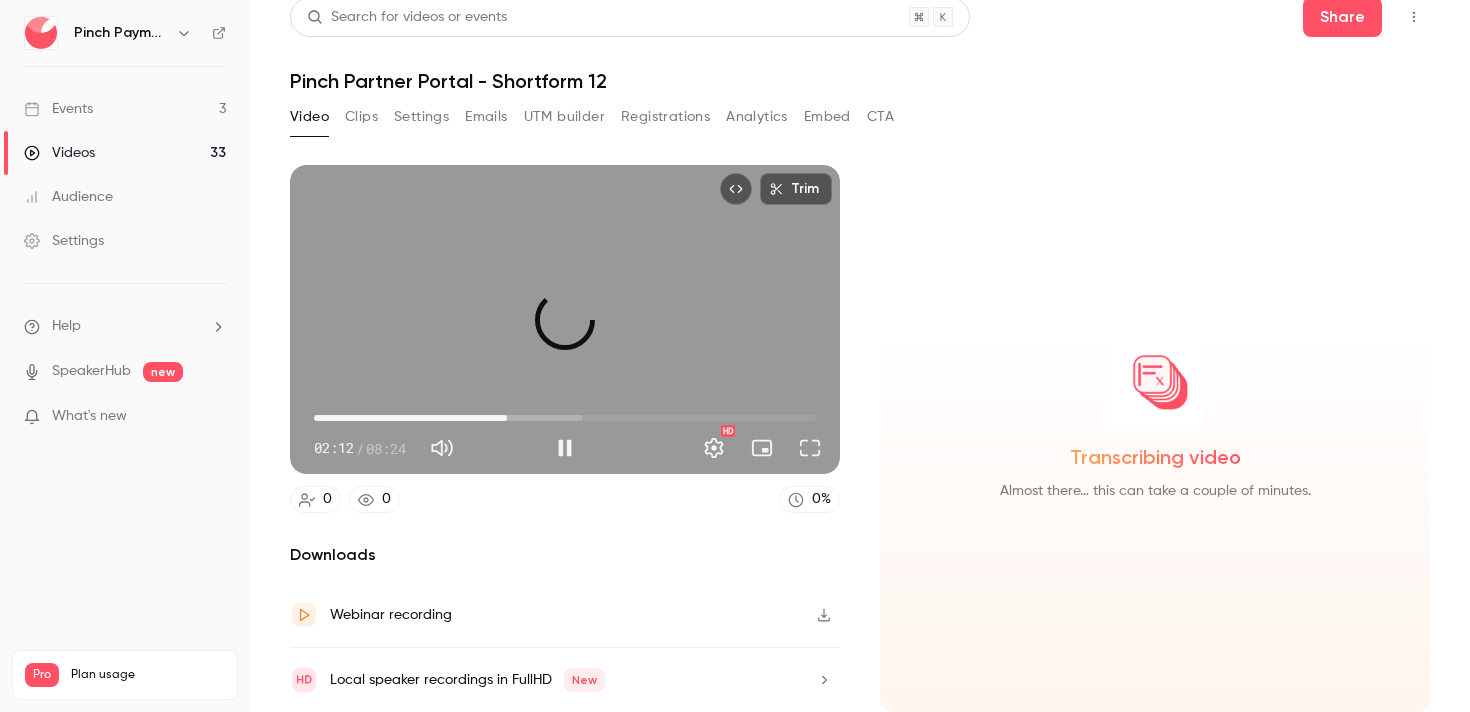 click on "03:13" at bounding box center [565, 418] 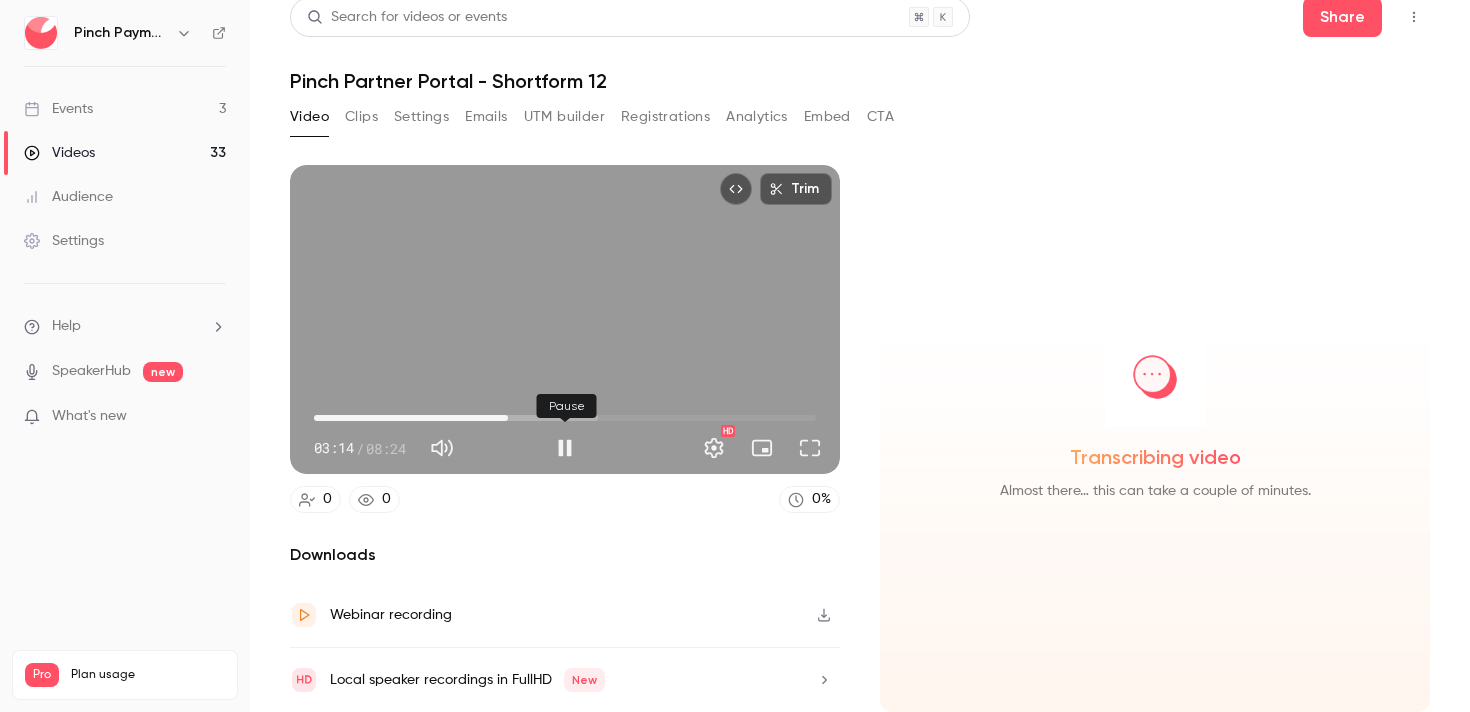 click at bounding box center (565, 448) 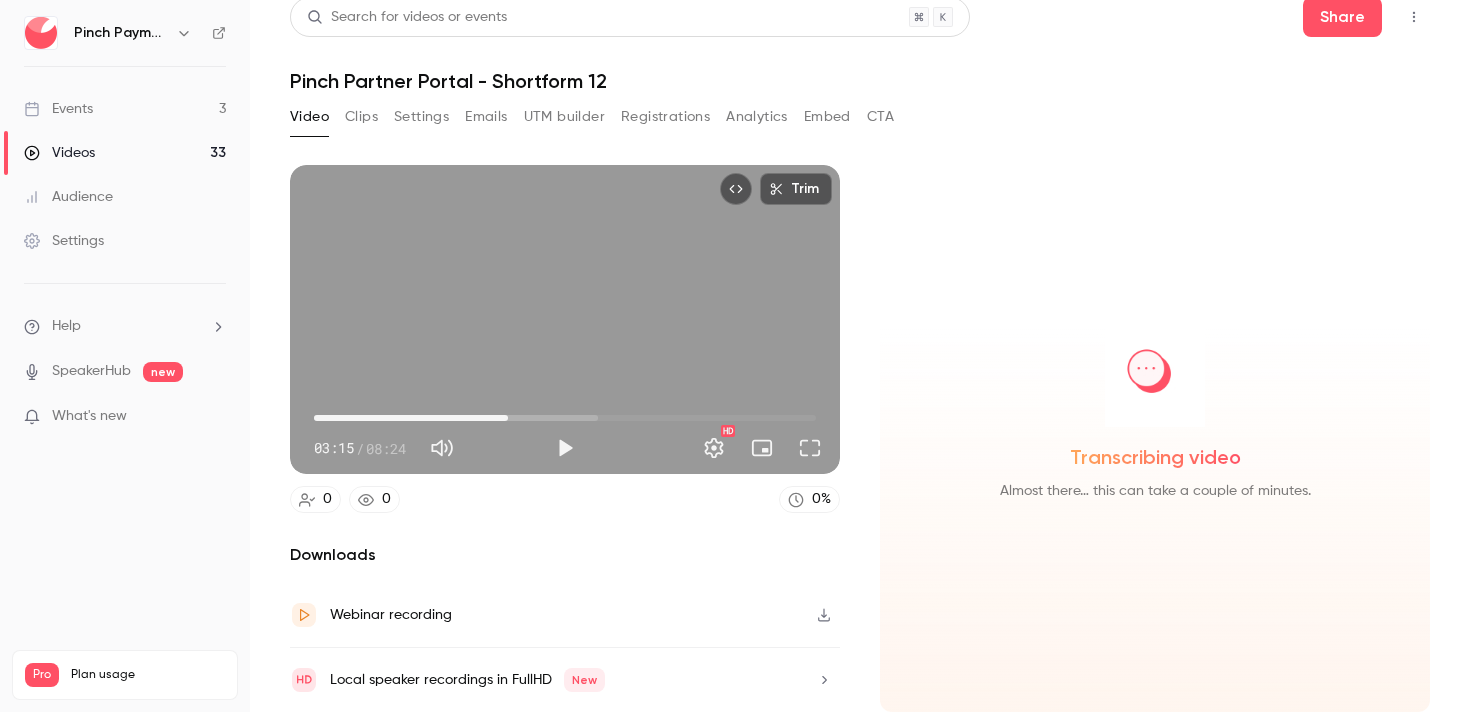 click on "Downloads" at bounding box center (565, 555) 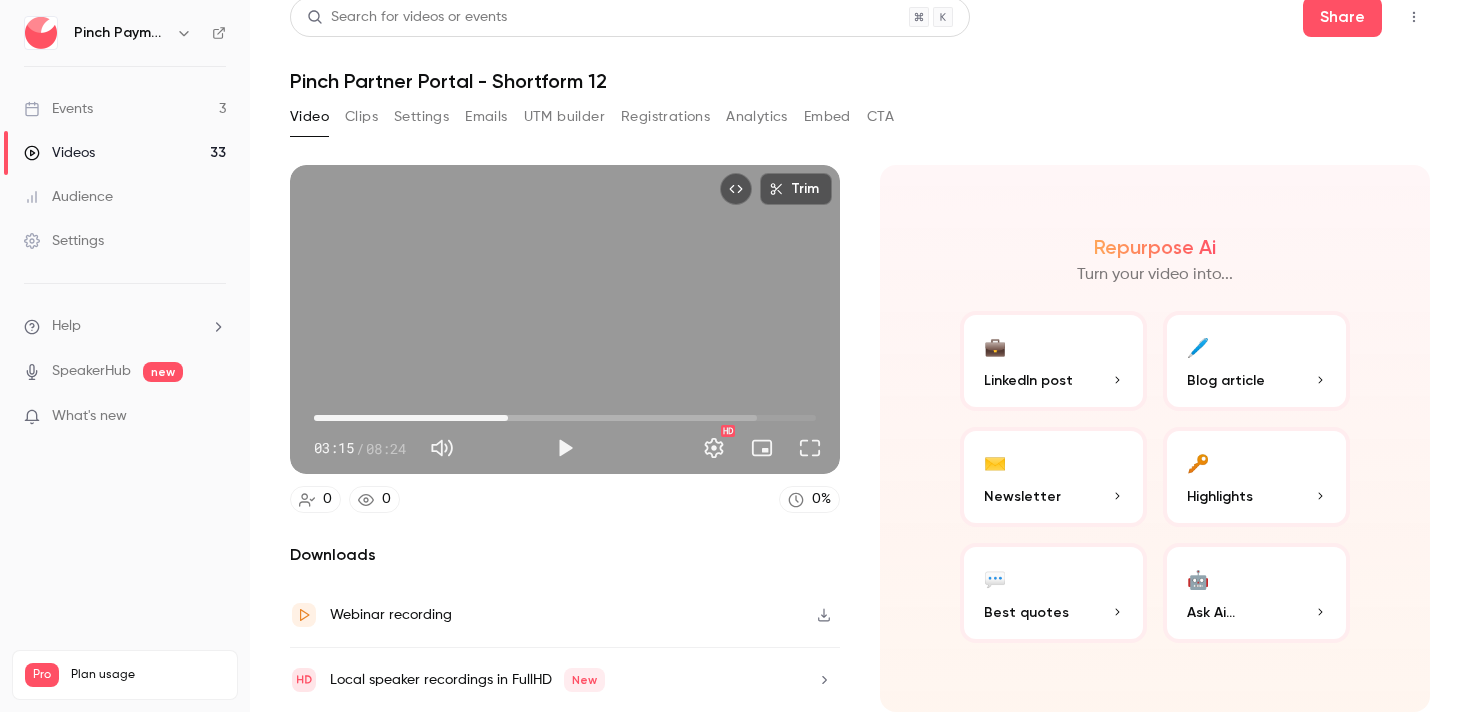 type on "*****" 